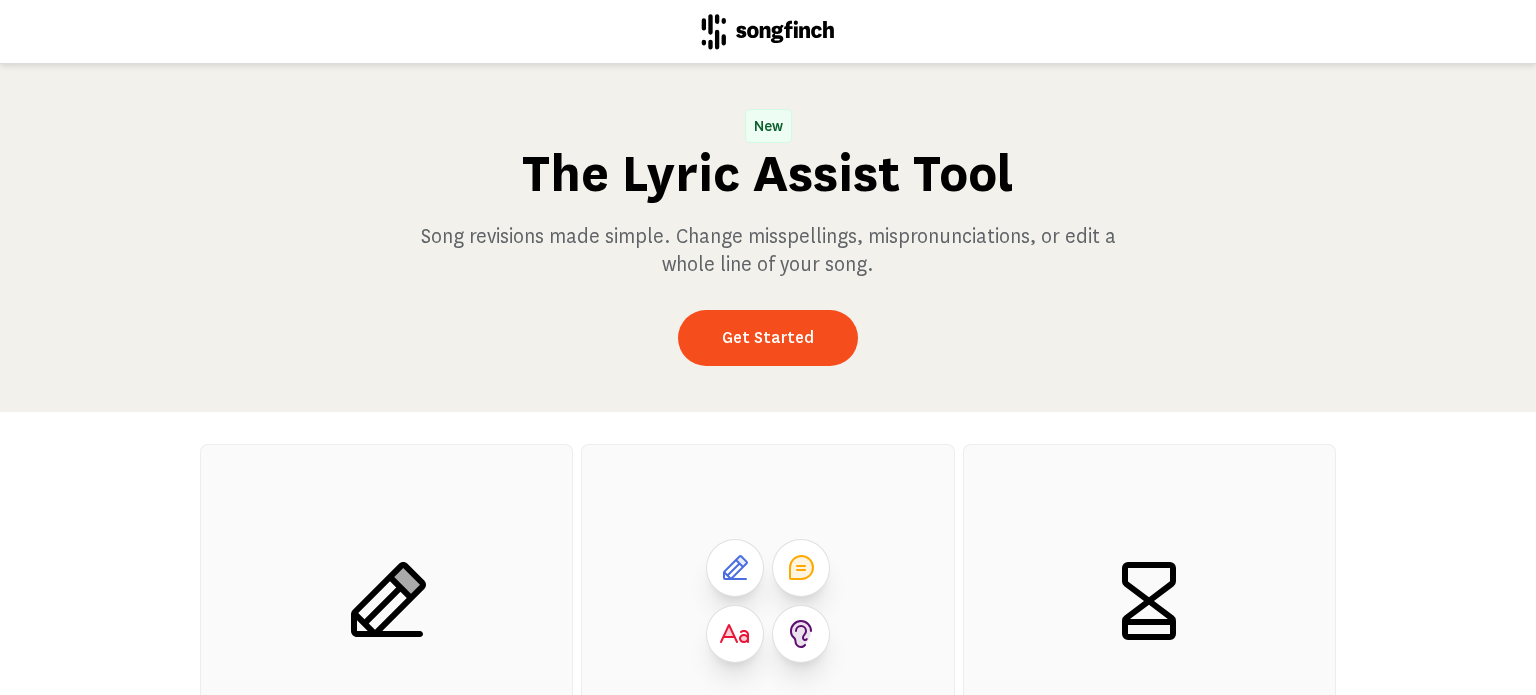 scroll, scrollTop: 0, scrollLeft: 0, axis: both 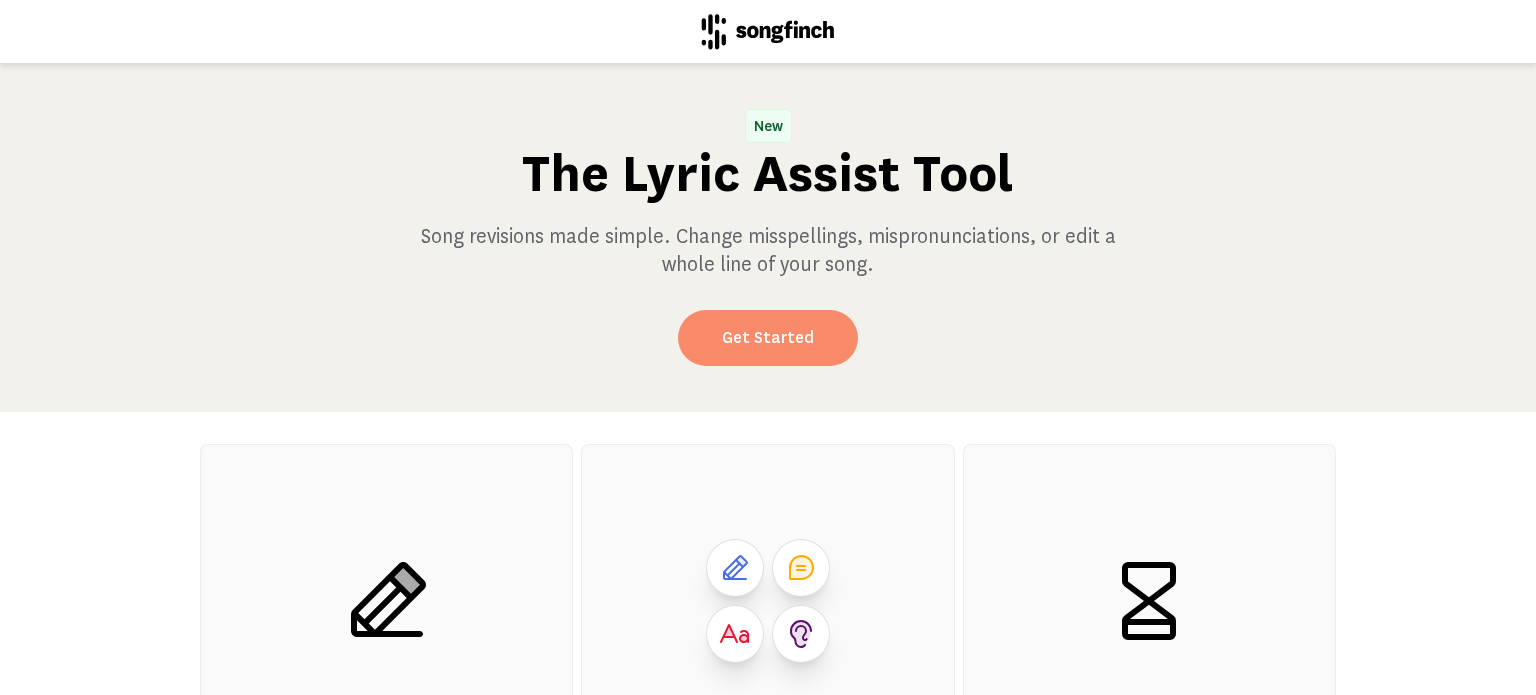 click on "Get Started" at bounding box center (768, 338) 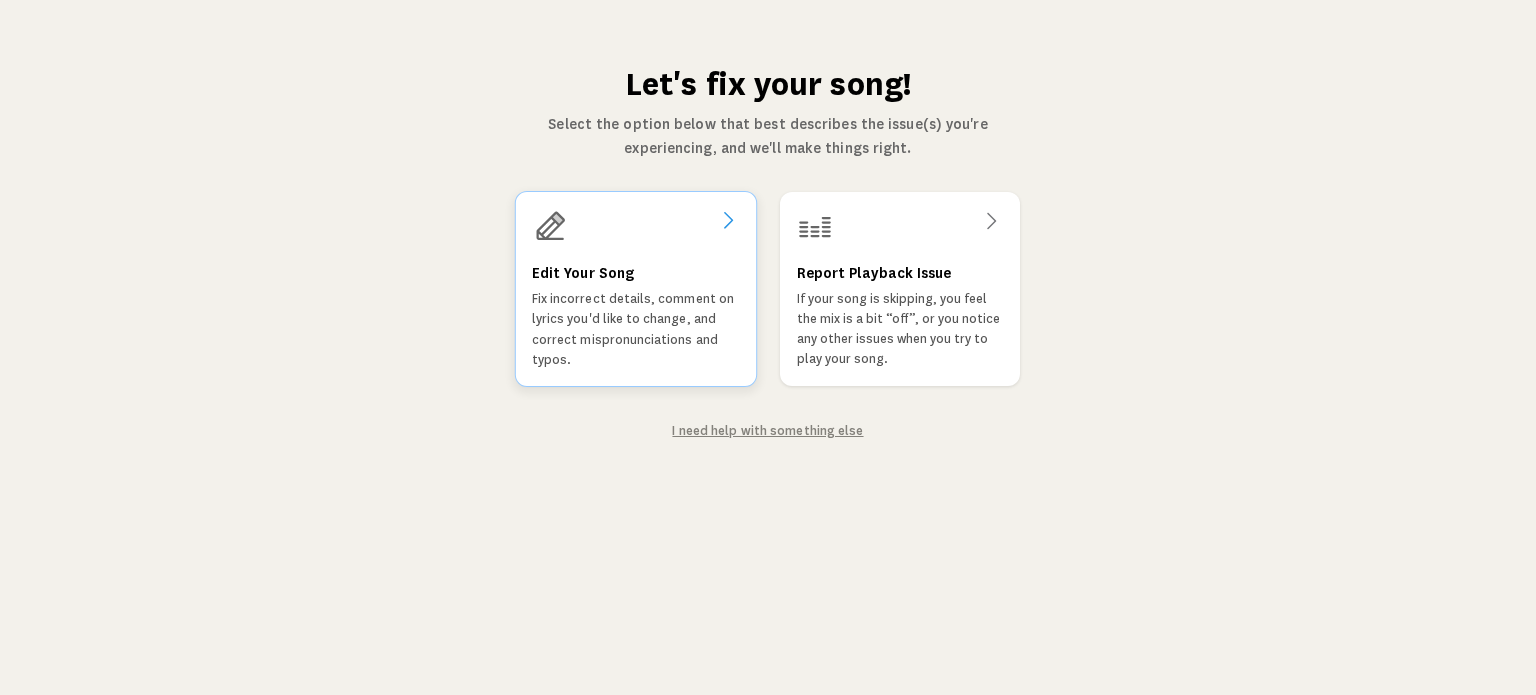 click on "Edit Your Song Fix incorrect details, comment on lyrics you'd like to change, and correct mispronunciations and typos." at bounding box center (636, 289) 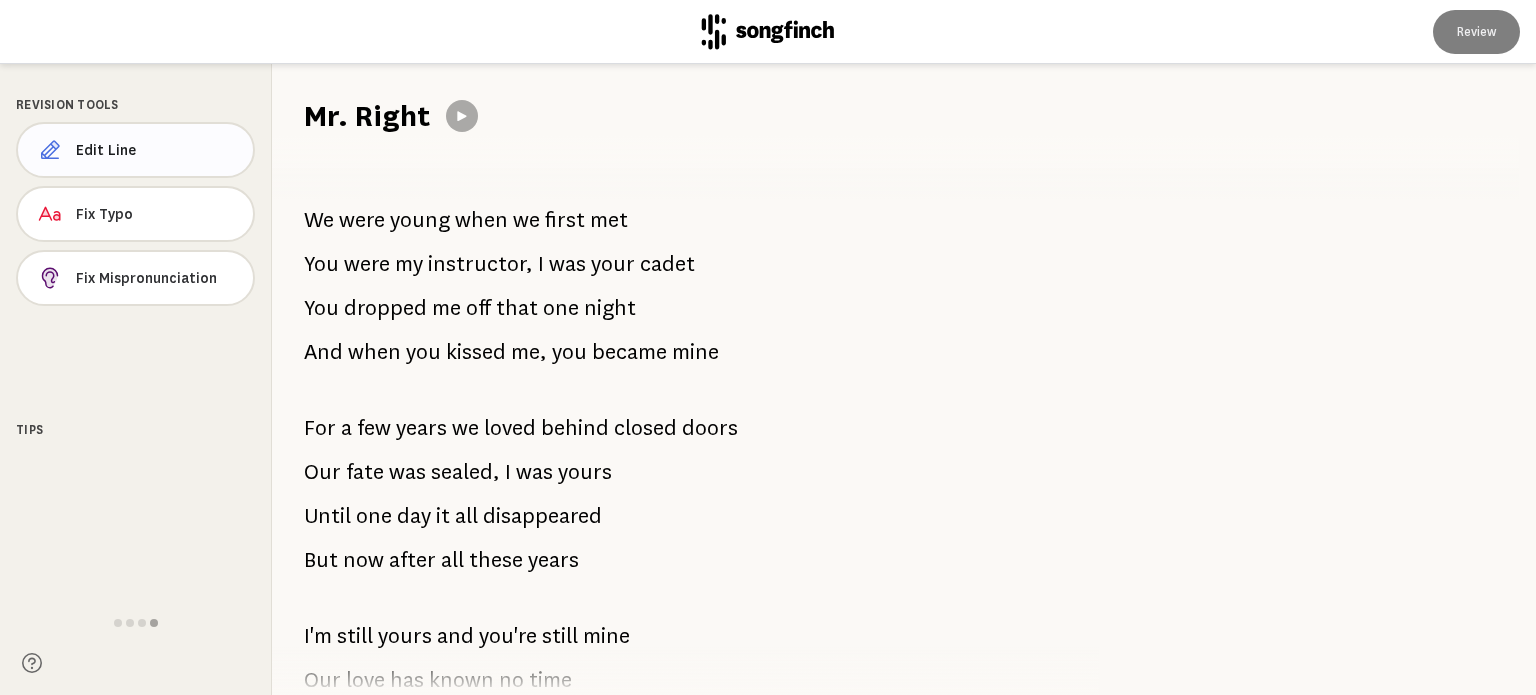 click on "Edit Line" at bounding box center (135, 150) 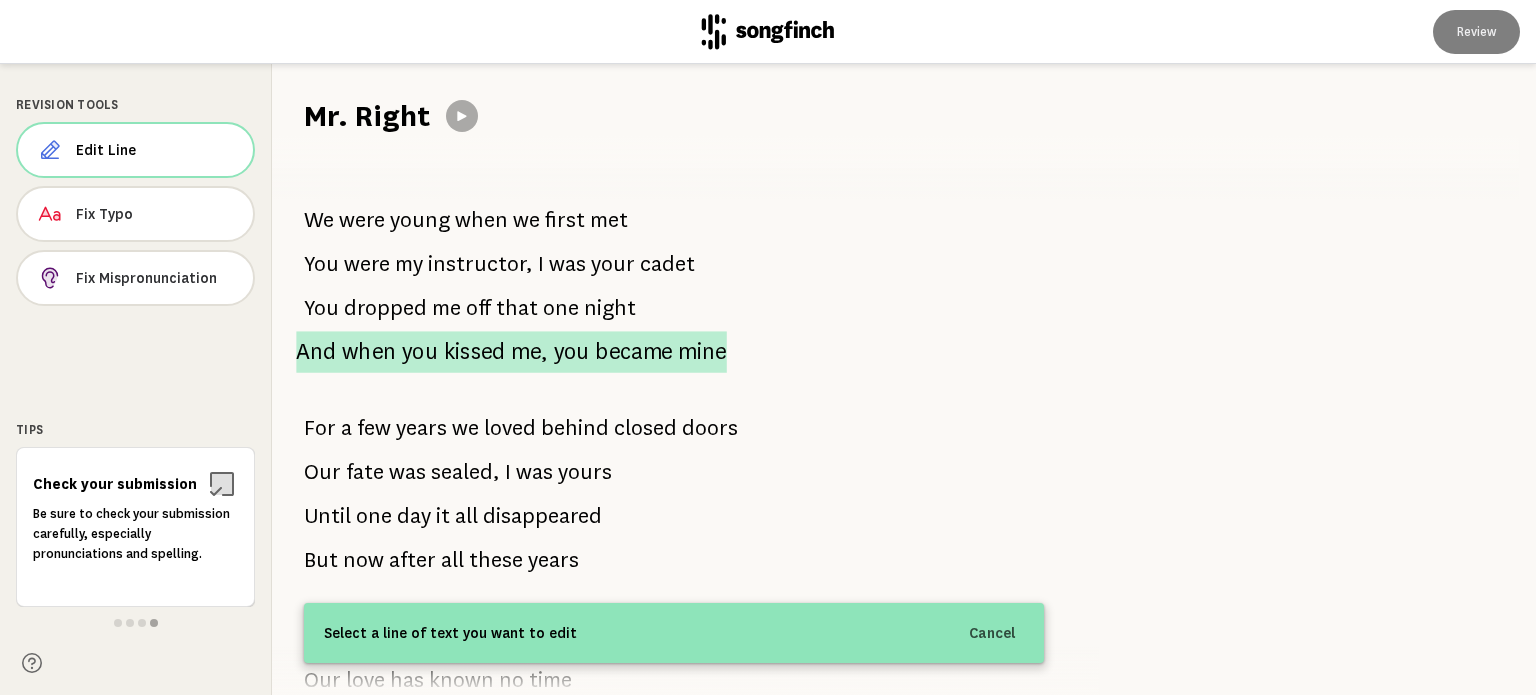 click on "kissed" at bounding box center [475, 352] 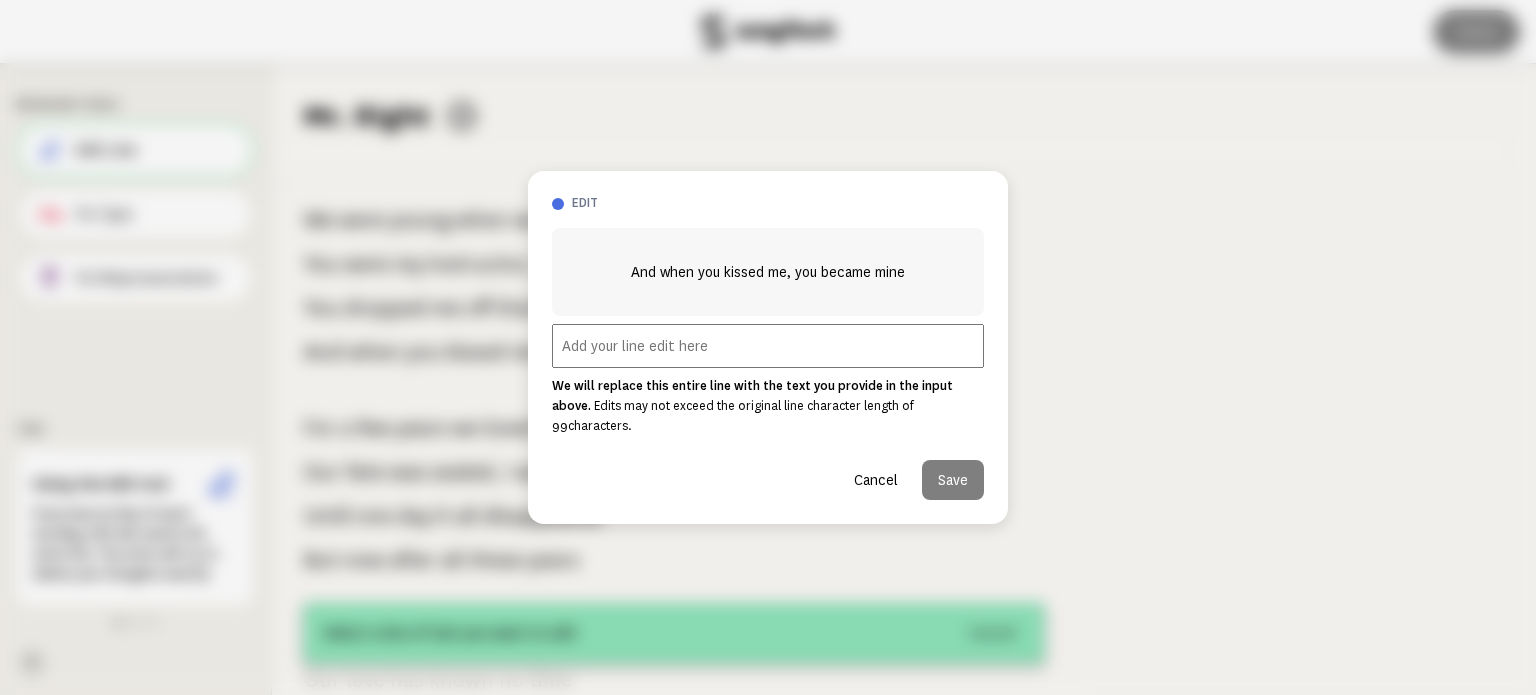 click on "Cancel" at bounding box center [876, 480] 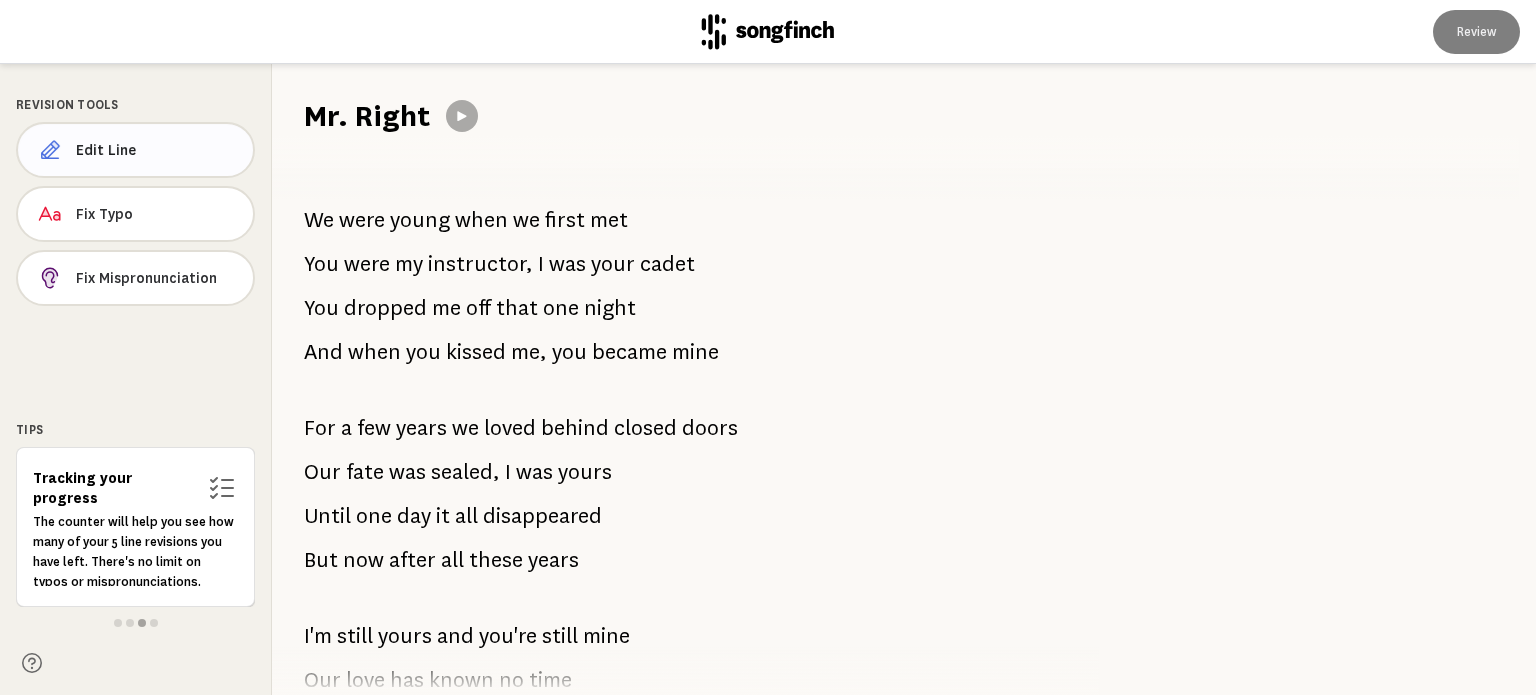 click on "Edit Line" at bounding box center [156, 150] 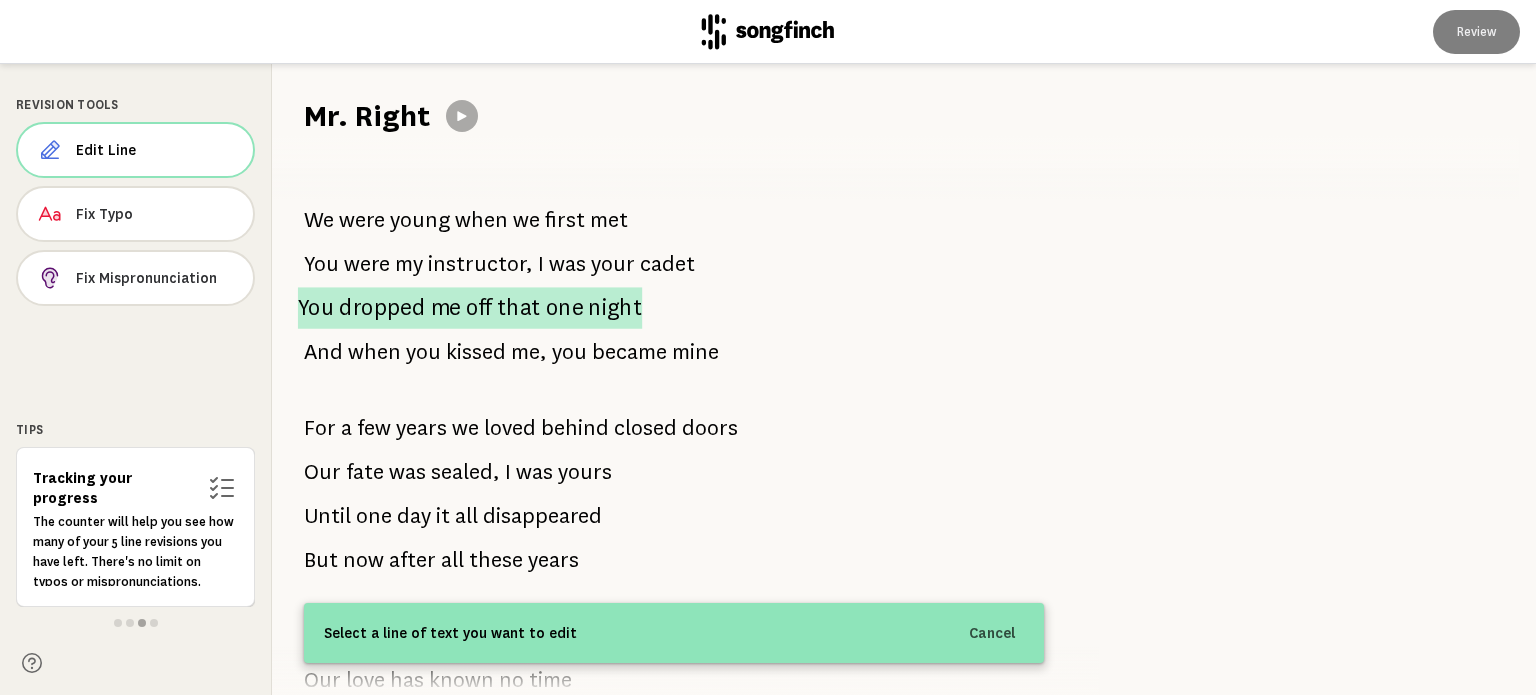 click on "dropped" at bounding box center (382, 308) 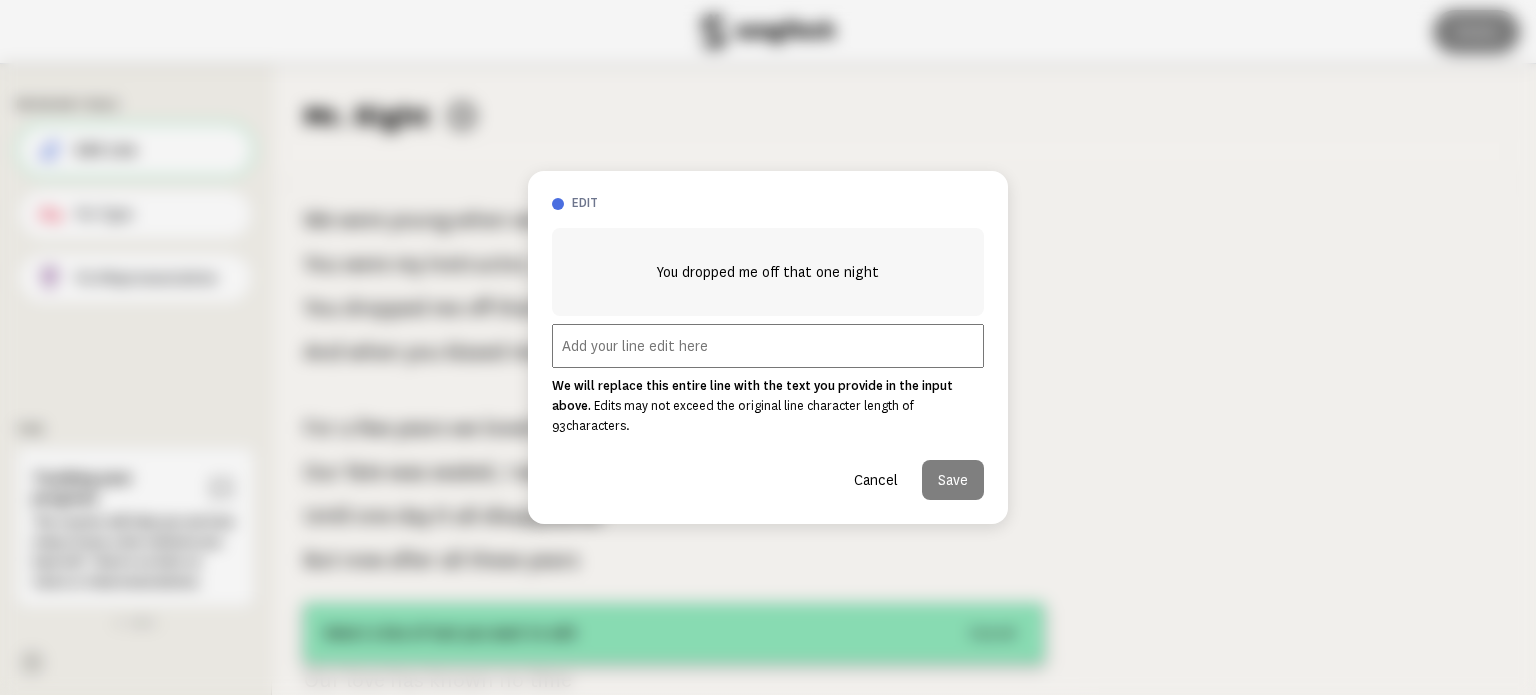 click at bounding box center (768, 346) 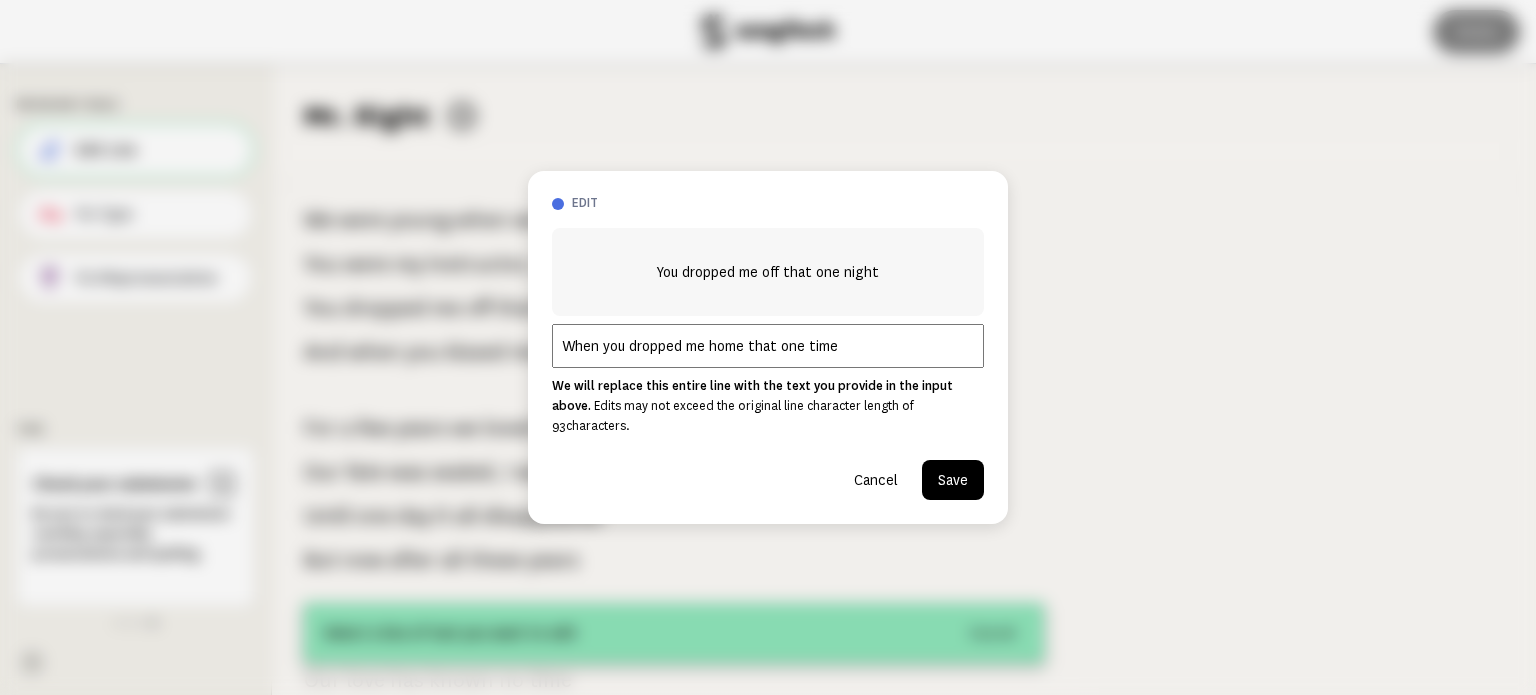 type on "When you dropped me home that one time" 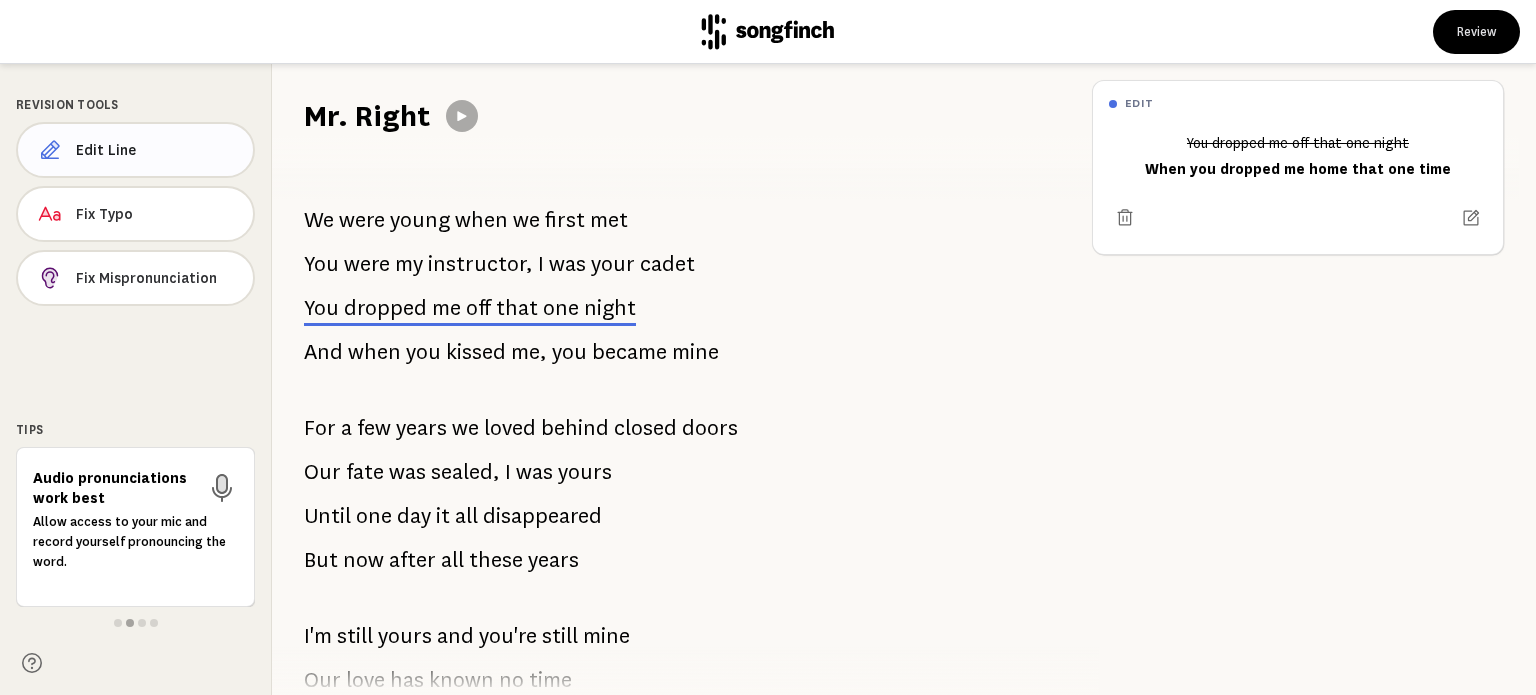 click on "Edit Line" at bounding box center [135, 150] 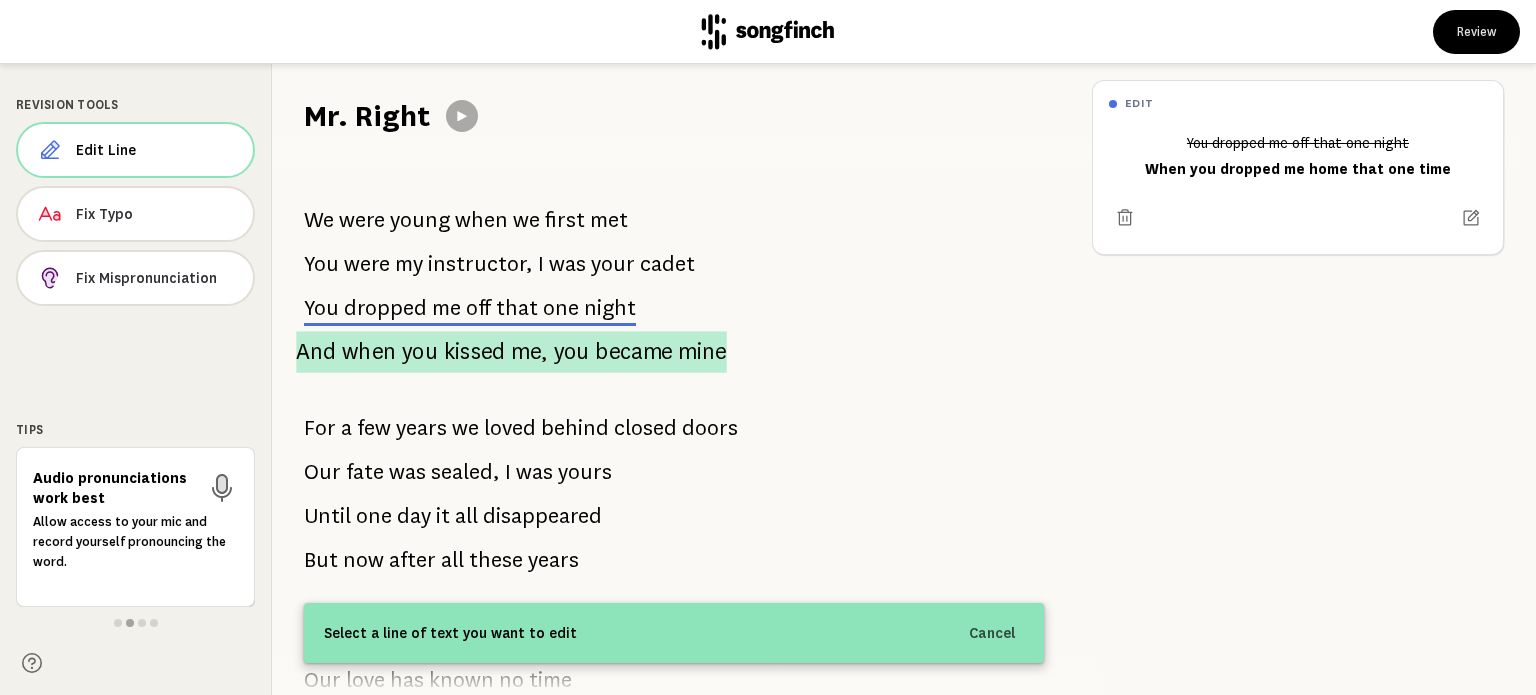 click on "when" at bounding box center [369, 352] 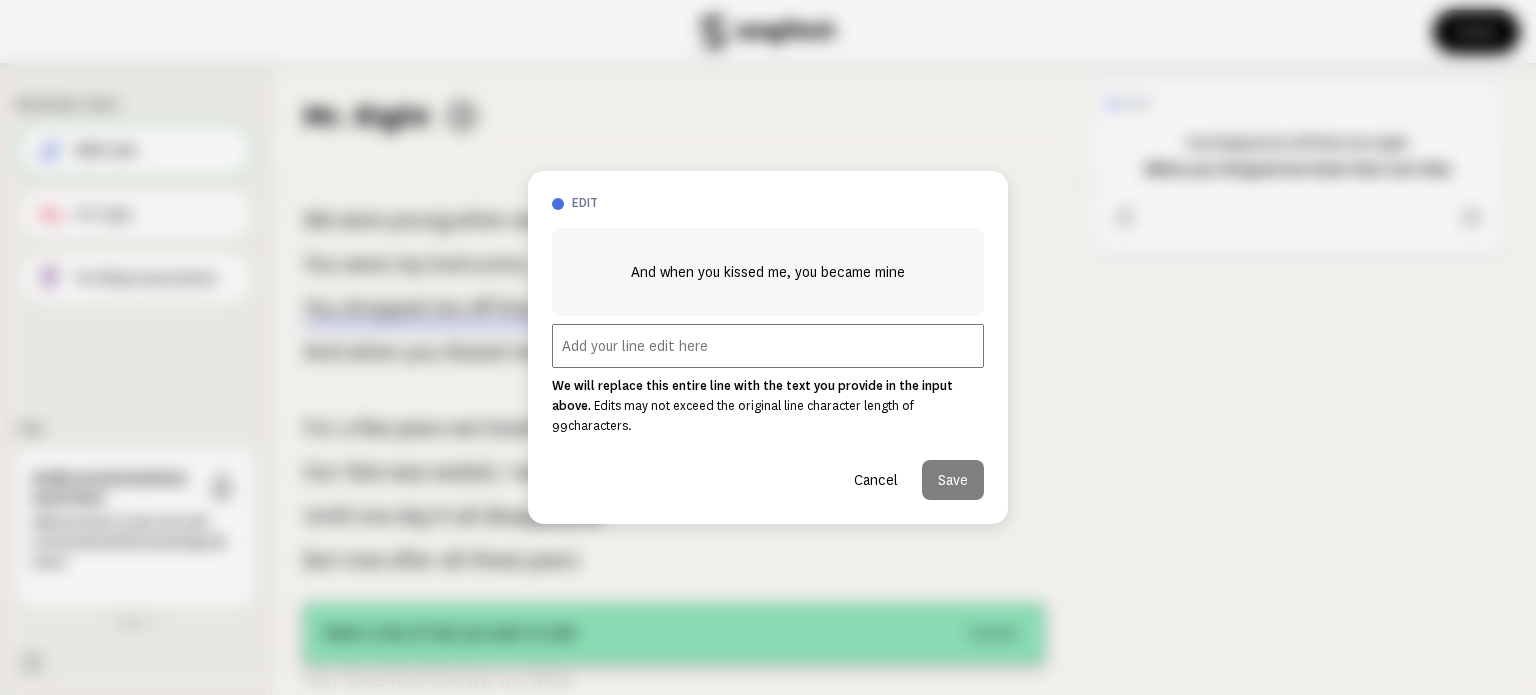 click at bounding box center (768, 346) 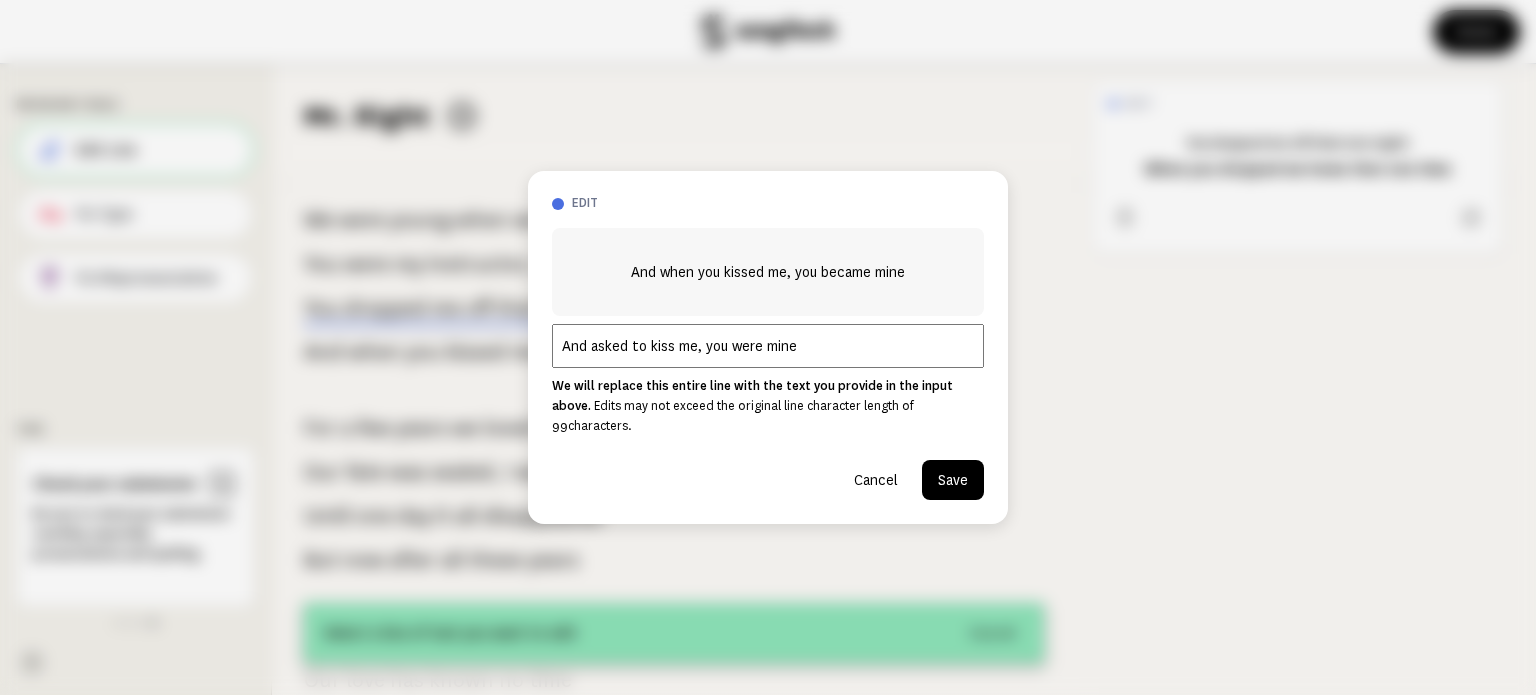 type on "And asked to kiss me, you were mine" 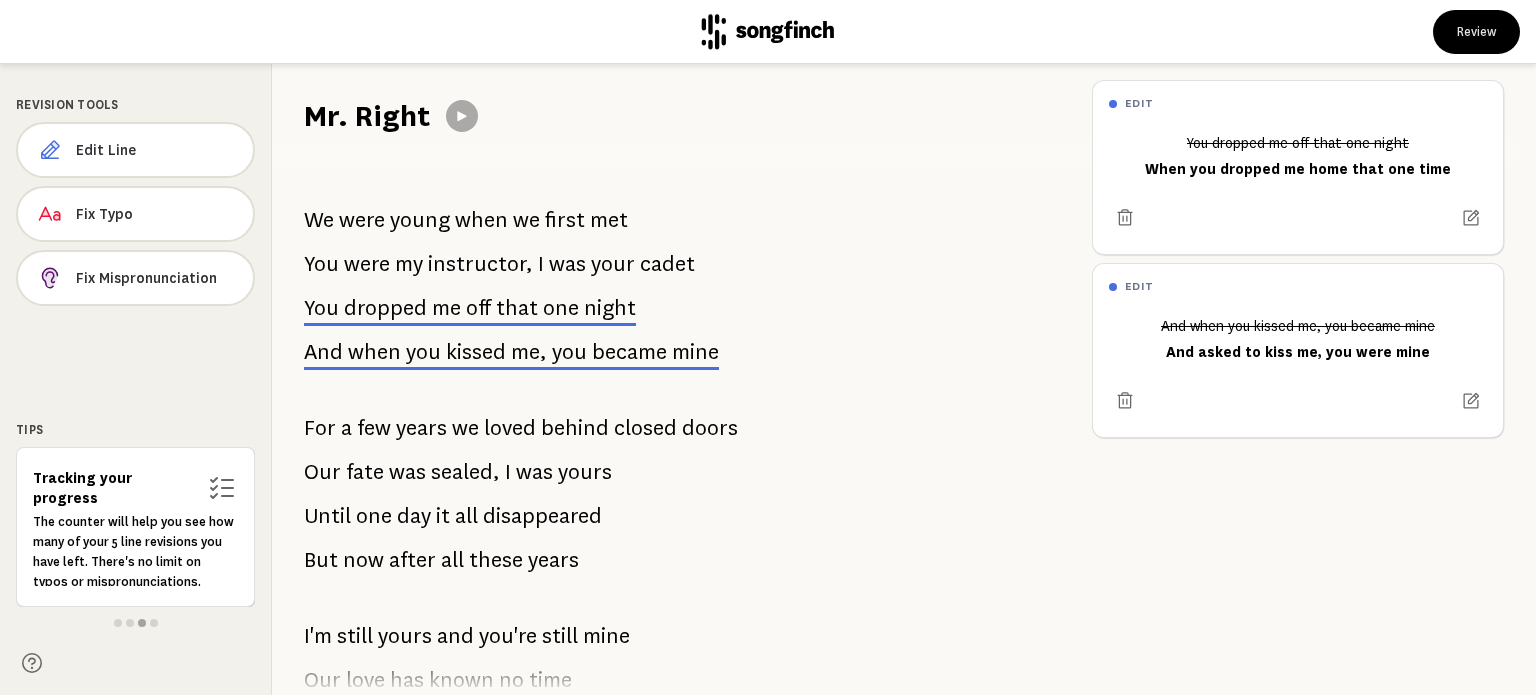 click on "We   were   young   when   we   first   met   You   were   my   instructor,   I   was   your   cadet   You   dropped   me   off   that   one   night   And   when   you   kissed   me,   you   became   mine   For   a   few   years   we   loved   behind   closed   doors   Our   fate   was   sealed,   I   was   yours   Until   one   day   it   all   disappeared   But   now   after   all   these   years   I'm   still   yours   and   you're   still   mine   Our   love   has   known   no   time   Our   feelings   have   only   intensified   It   was   always   meant   to   be   you   by   my   side   Every   second   you're   on   my   mind   Just   thinking   about   you   I   get   butterflies   Our   love   is   unconditional   and   we   knew   it   all   this   time   [PERSON_NAME],   you   were   always   my   Mr.   Right   It   took   some   years   to   come   back   But   it's   like   we   never   left   It   was   always   you   in   my   future   It   was   plain   to   see   You   declared   your   love   for" at bounding box center (674, 415) 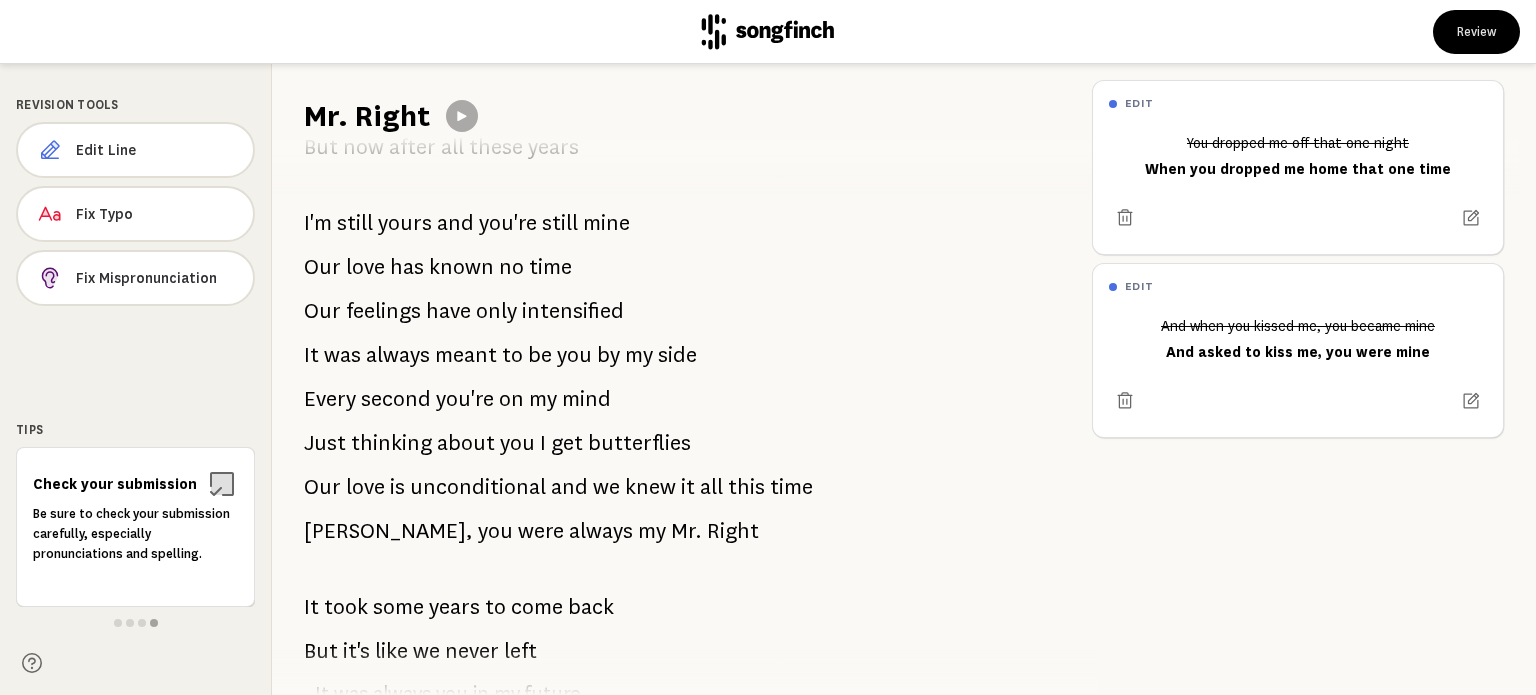 scroll, scrollTop: 440, scrollLeft: 0, axis: vertical 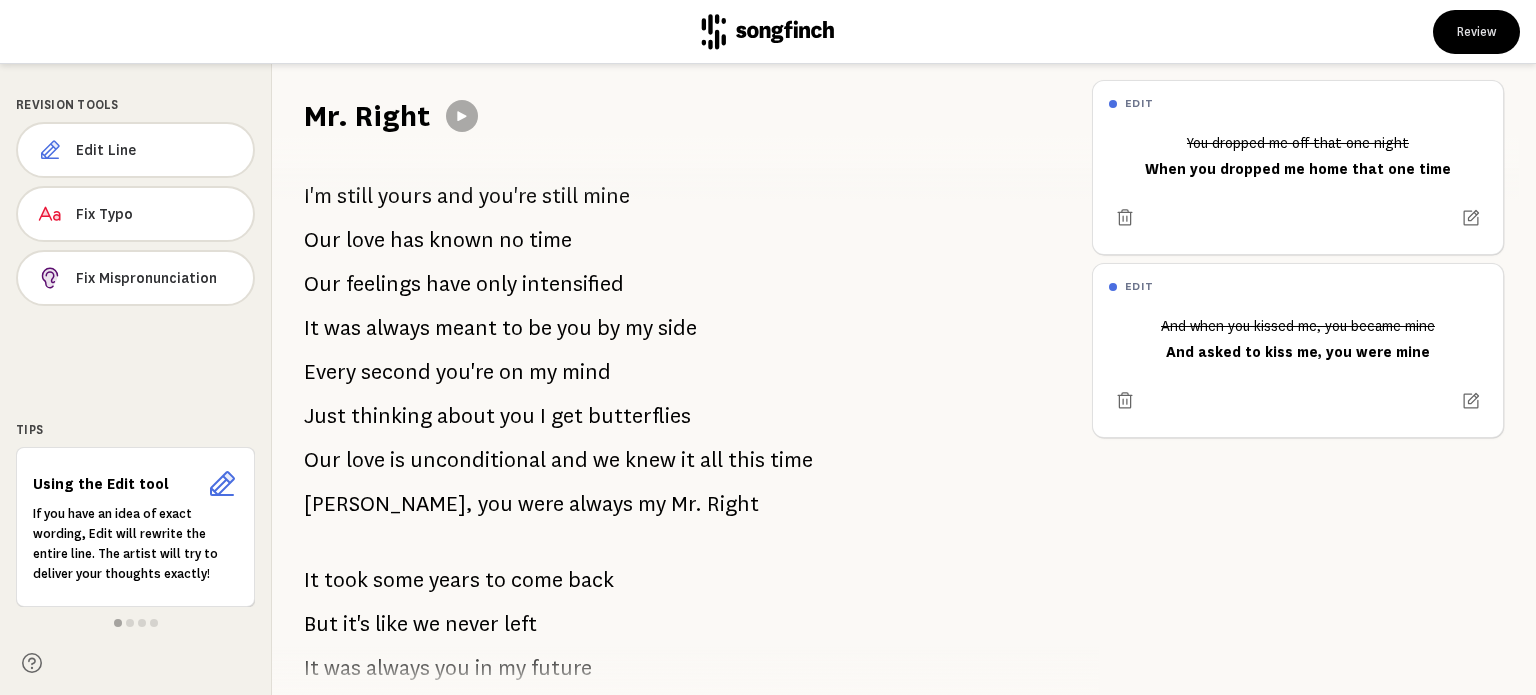 click at bounding box center [674, 544] 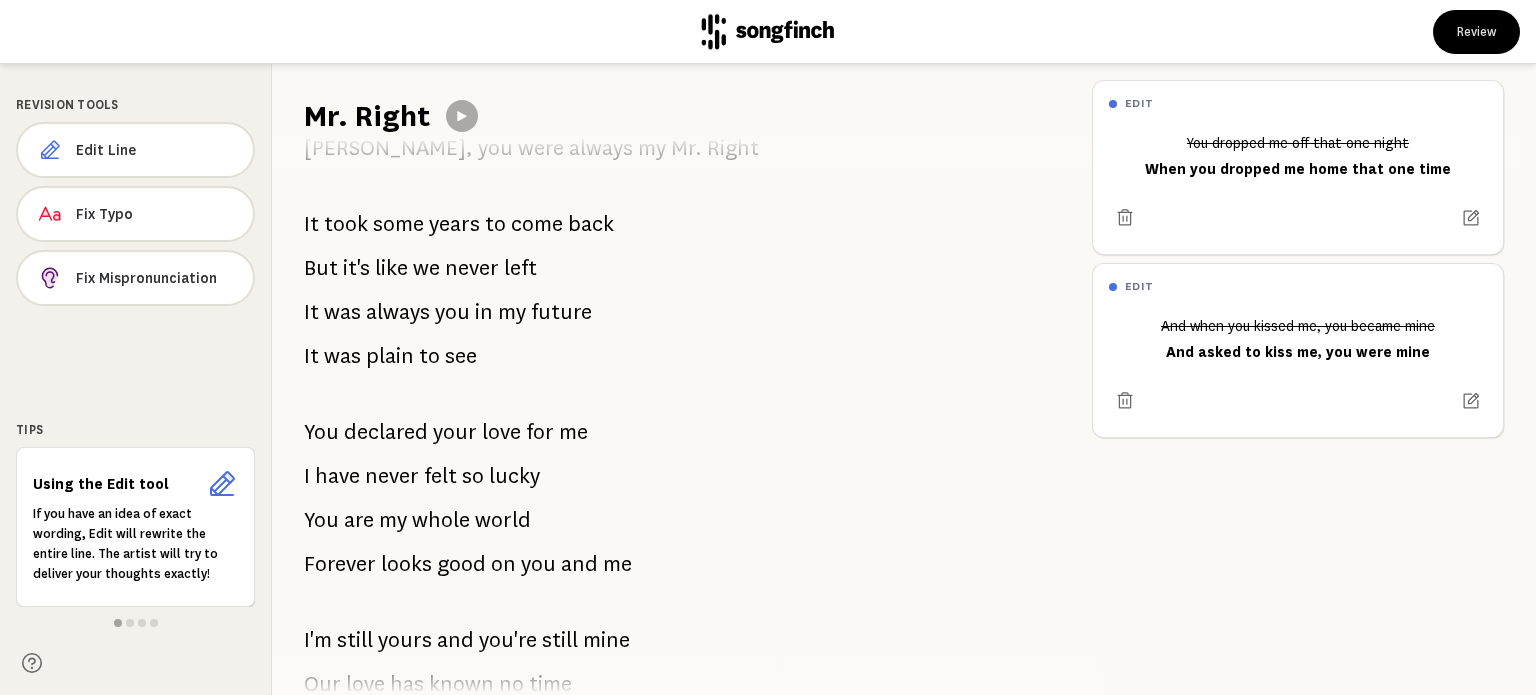 scroll, scrollTop: 800, scrollLeft: 0, axis: vertical 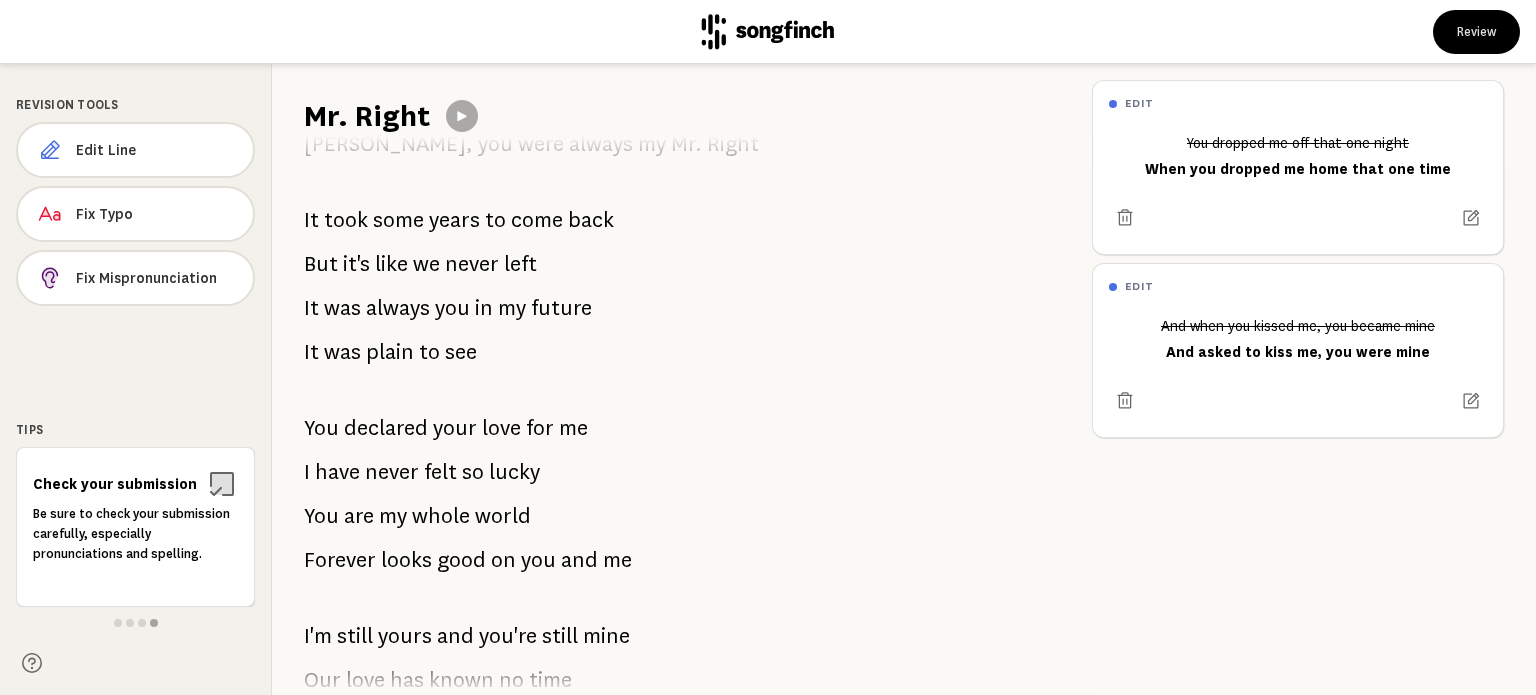 click on "We   were   young   when   we   first   met   You   were   my   instructor,   I   was   your   cadet   You   dropped   me   off   that   one   night   And   when   you   kissed   me,   you   became   mine   For   a   few   years   we   loved   behind   closed   doors   Our   fate   was   sealed,   I   was   yours   Until   one   day   it   all   disappeared   But   now   after   all   these   years   I'm   still   yours   and   you're   still   mine   Our   love   has   known   no   time   Our   feelings   have   only   intensified   It   was   always   meant   to   be   you   by   my   side   Every   second   you're   on   my   mind   Just   thinking   about   you   I   get   butterflies   Our   love   is   unconditional   and   we   knew   it   all   this   time   [PERSON_NAME],   you   were   always   my   Mr.   Right   It   took   some   years   to   come   back   But   it's   like   we   never   left   It   was   always   you   in   my   future   It   was   plain   to   see   You   declared   your   love   for" at bounding box center [674, 415] 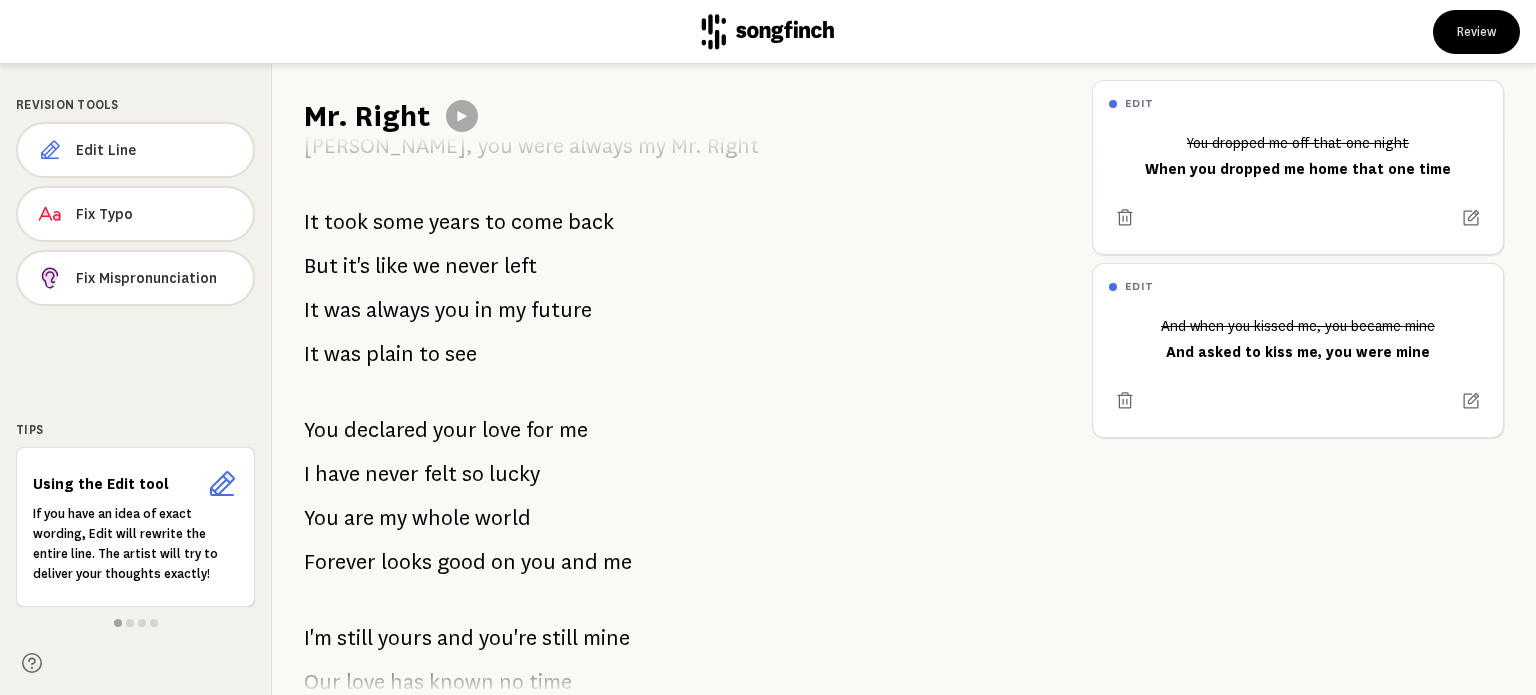scroll, scrollTop: 800, scrollLeft: 0, axis: vertical 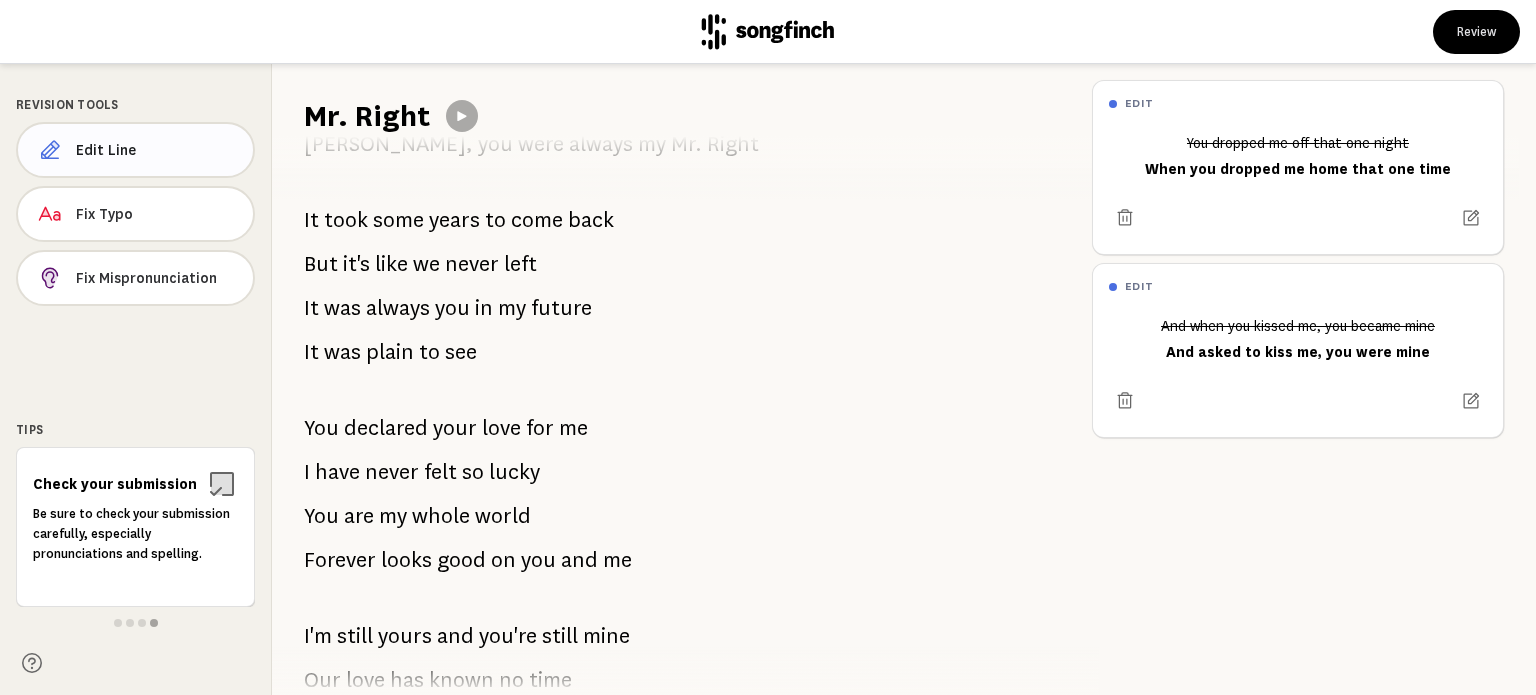 click on "Edit Line" at bounding box center (156, 150) 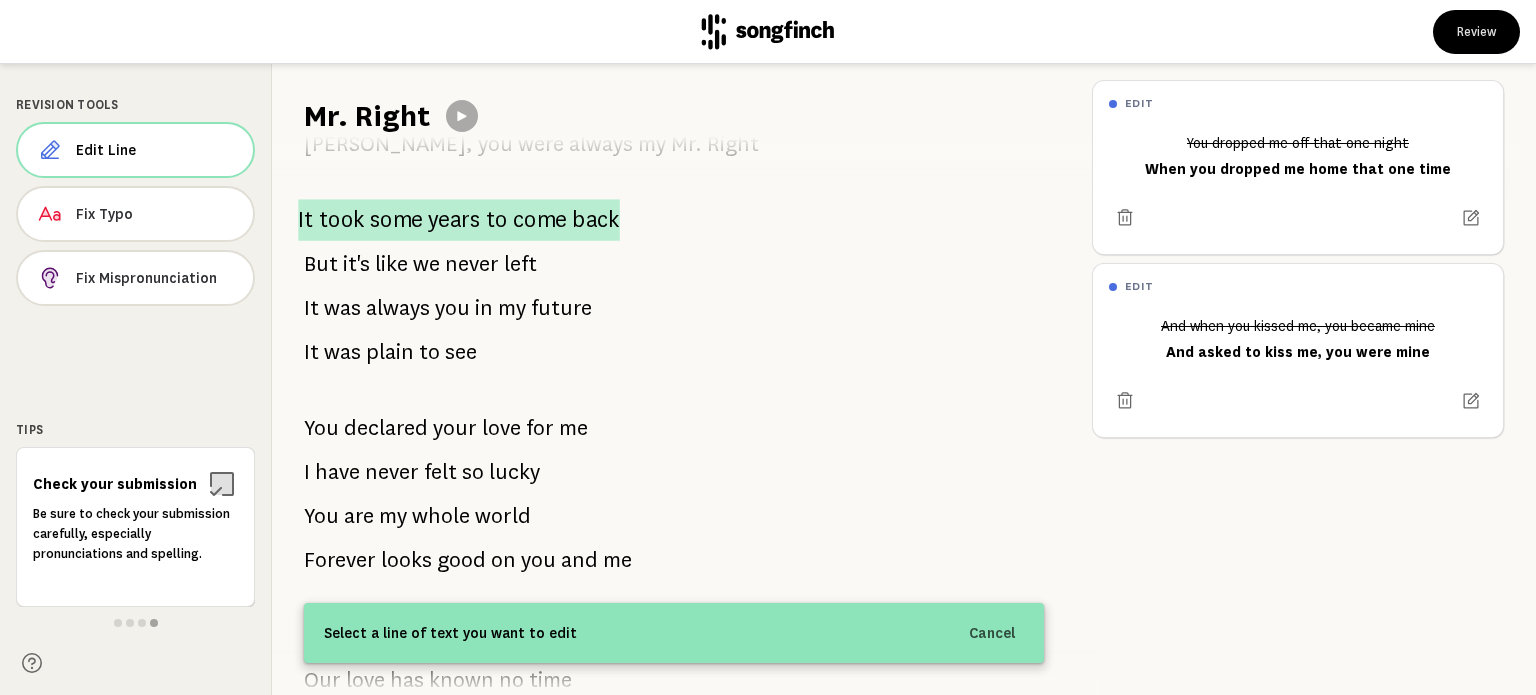 click on "some" at bounding box center [396, 220] 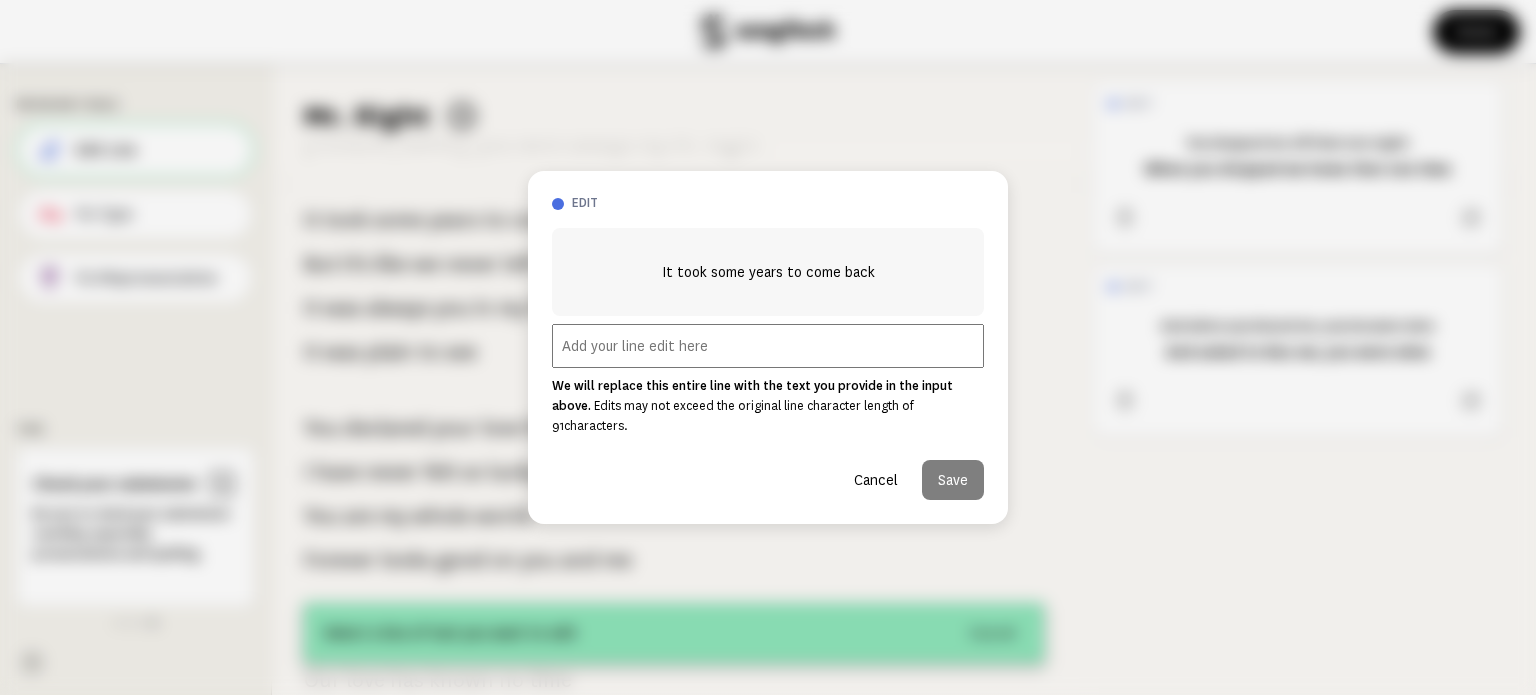 click at bounding box center (768, 346) 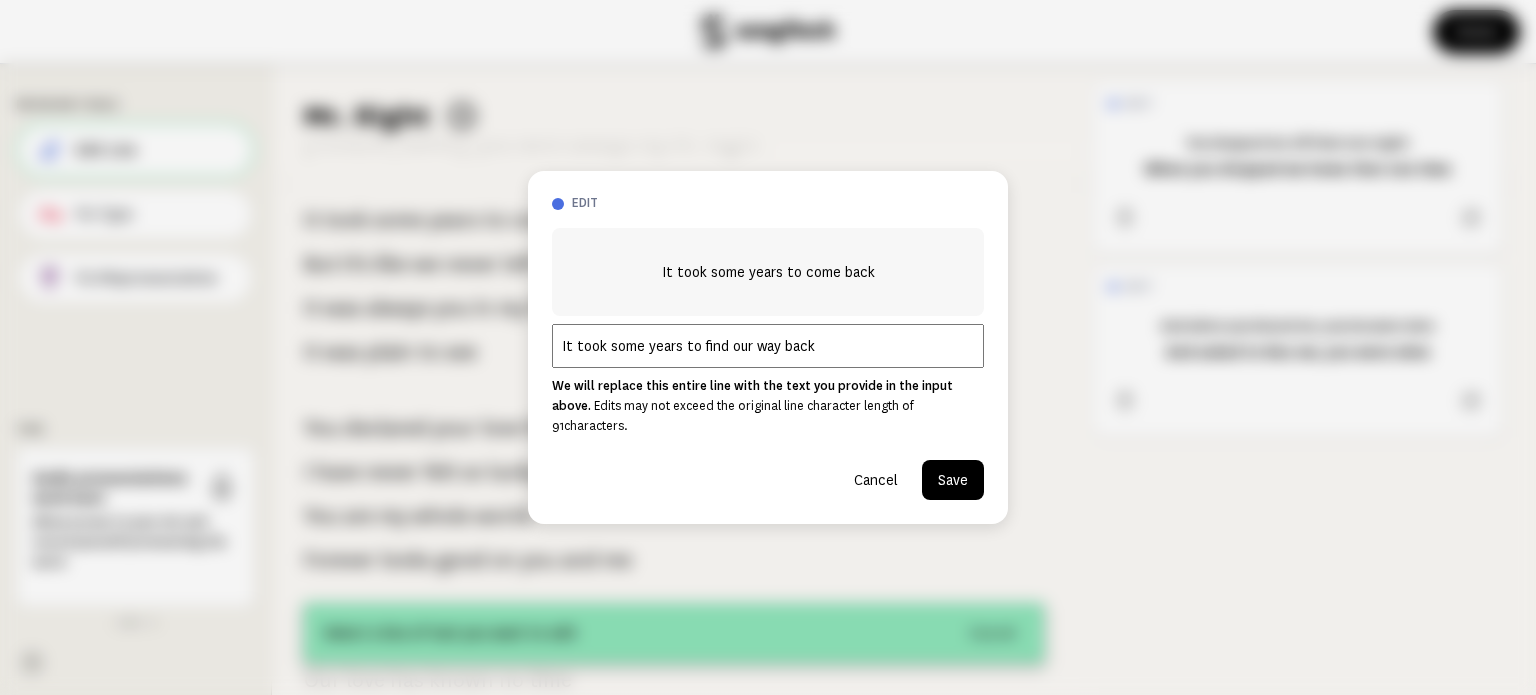 type on "It took some years to find our way back" 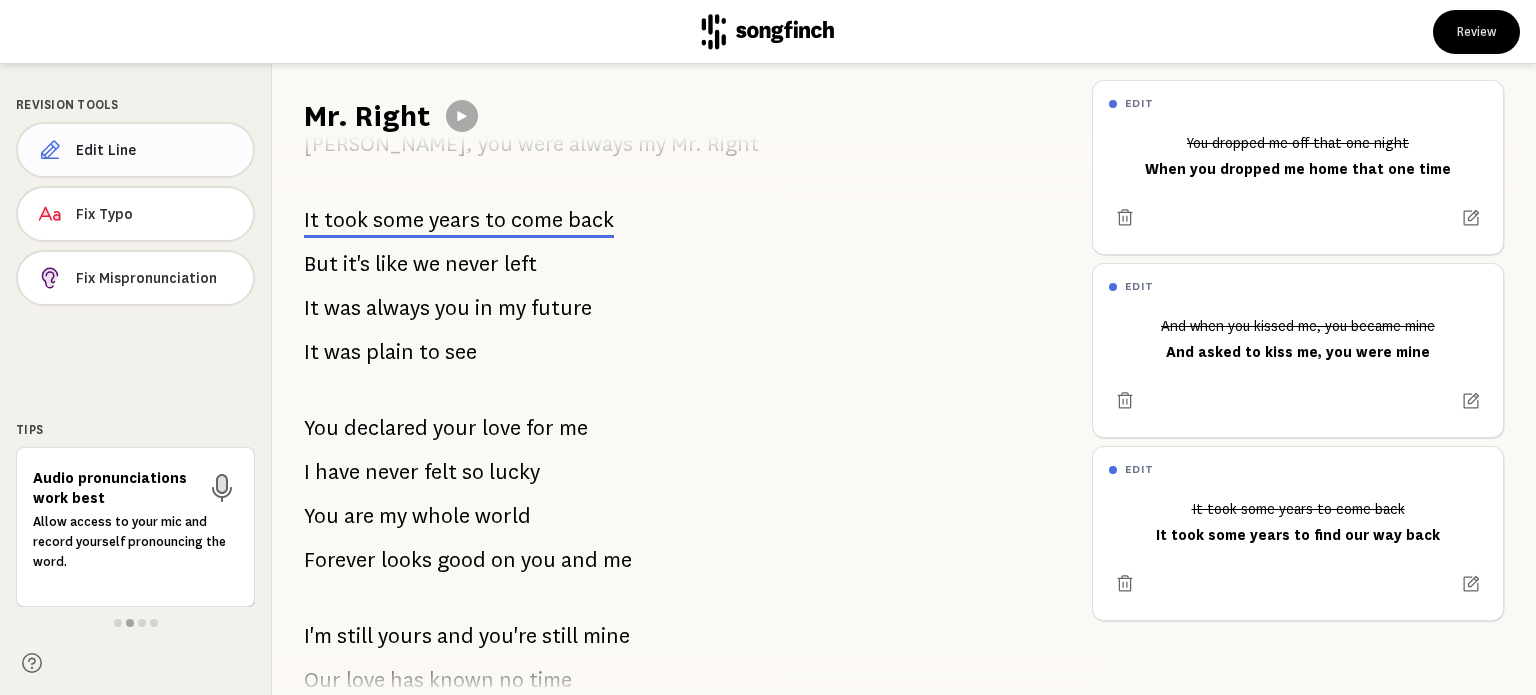 click on "Edit Line" at bounding box center (156, 150) 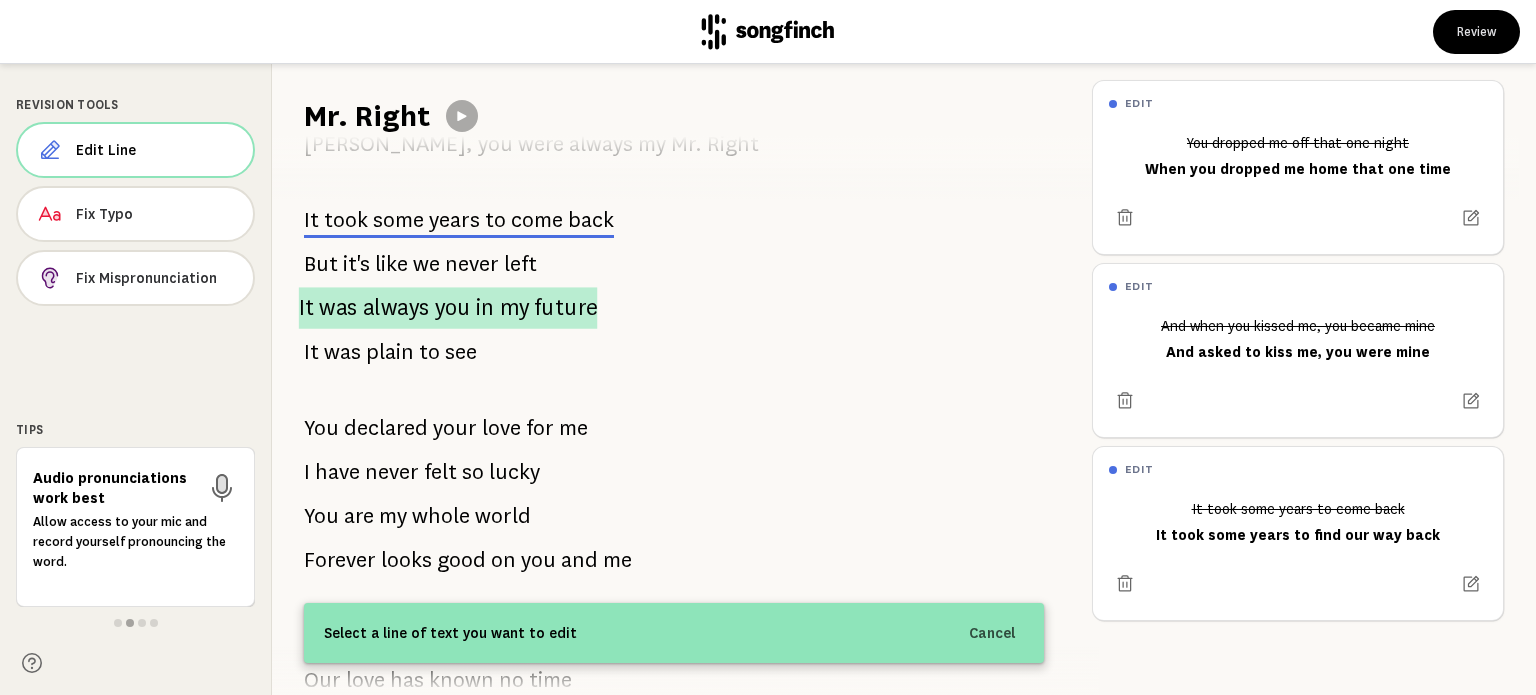 click on "was" at bounding box center [338, 308] 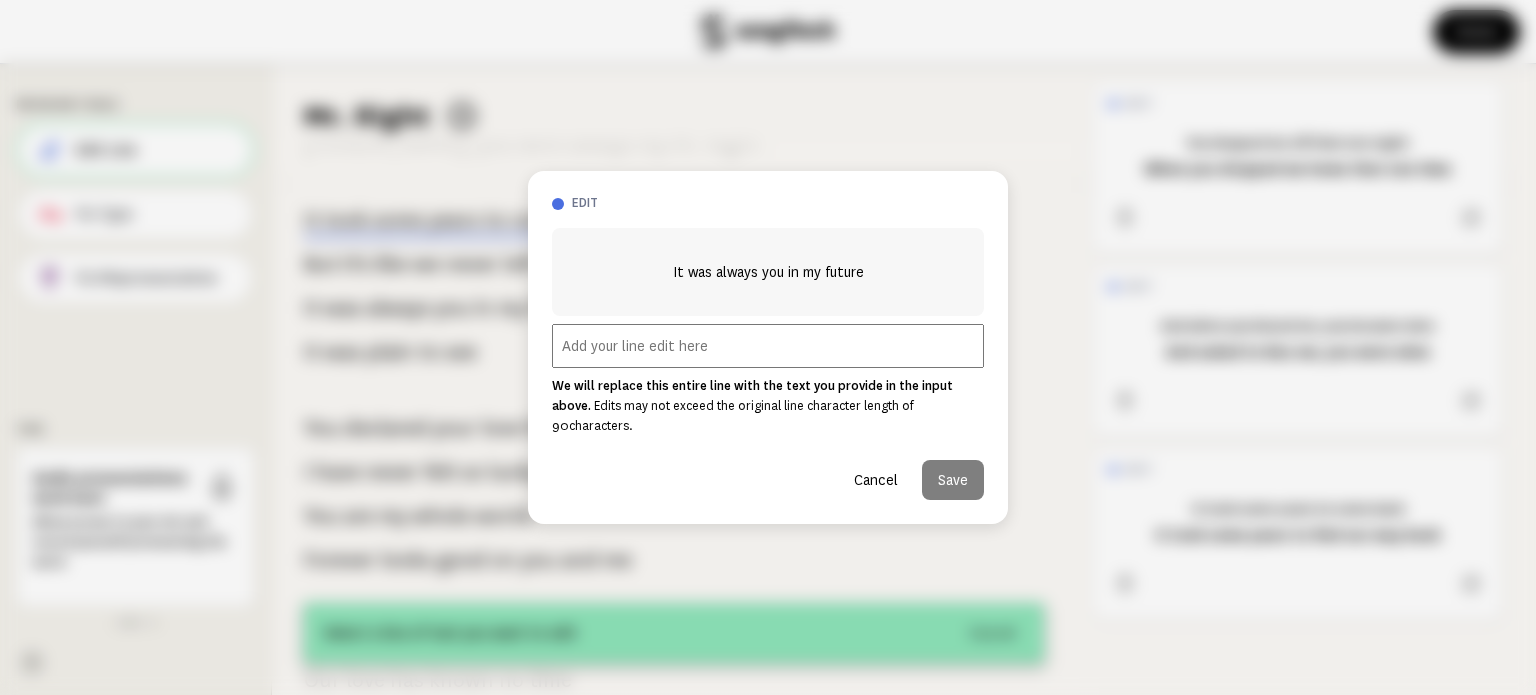 click at bounding box center (768, 346) 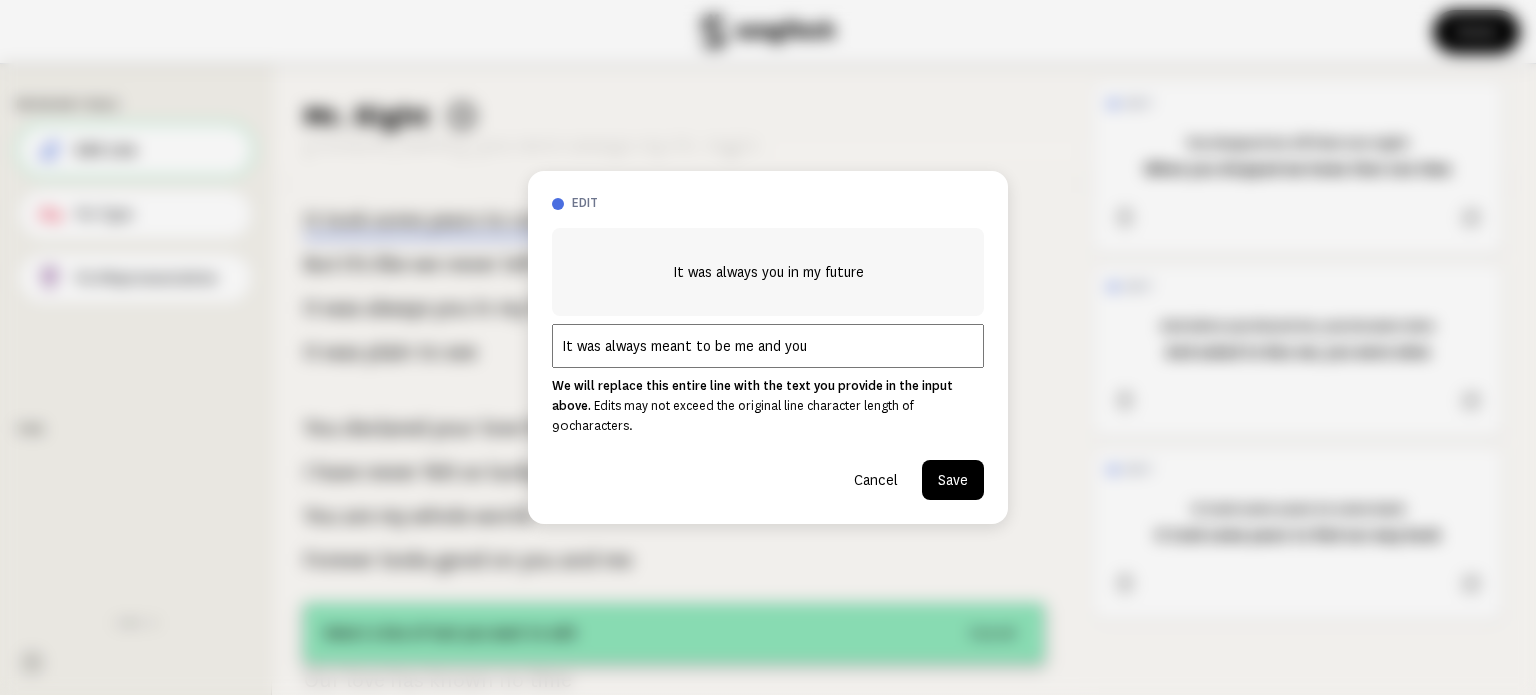 type on "It was always meant to be me and you" 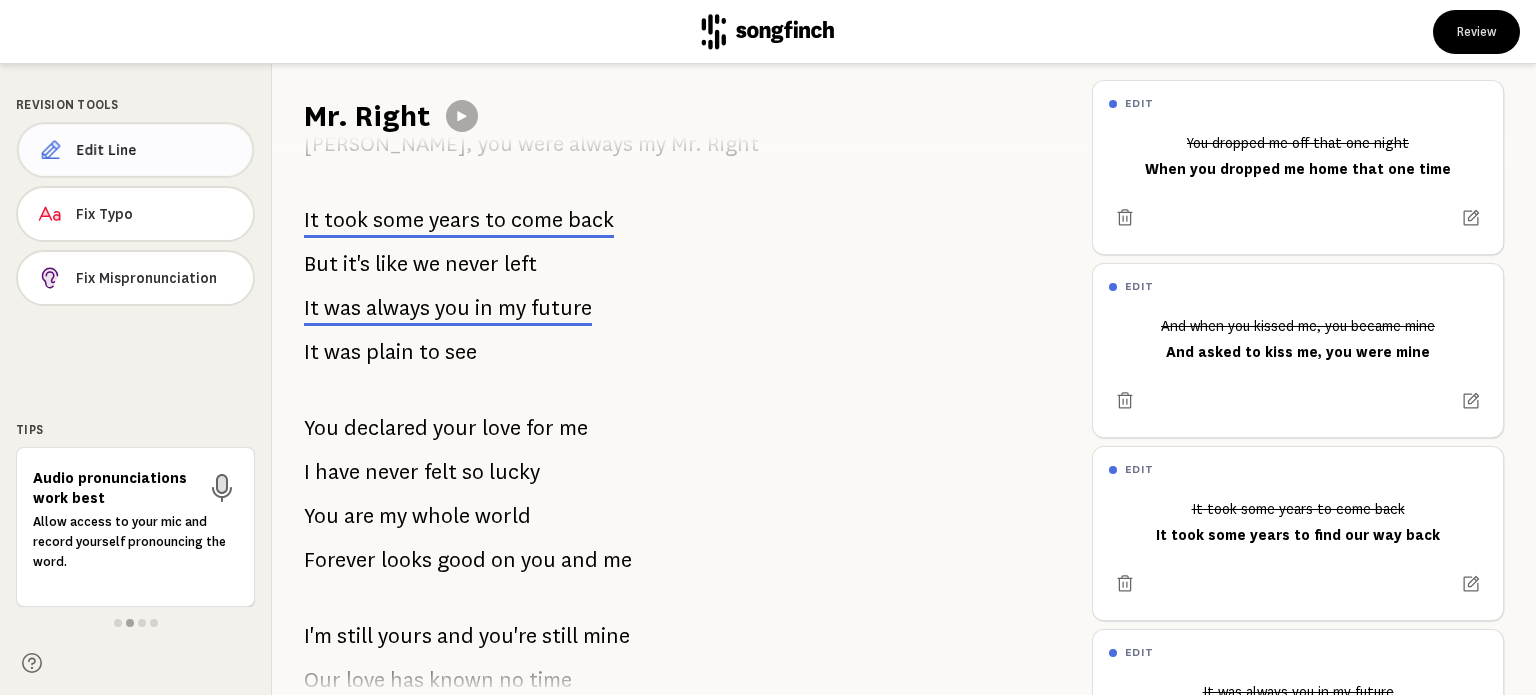 click on "Edit Line" at bounding box center [156, 150] 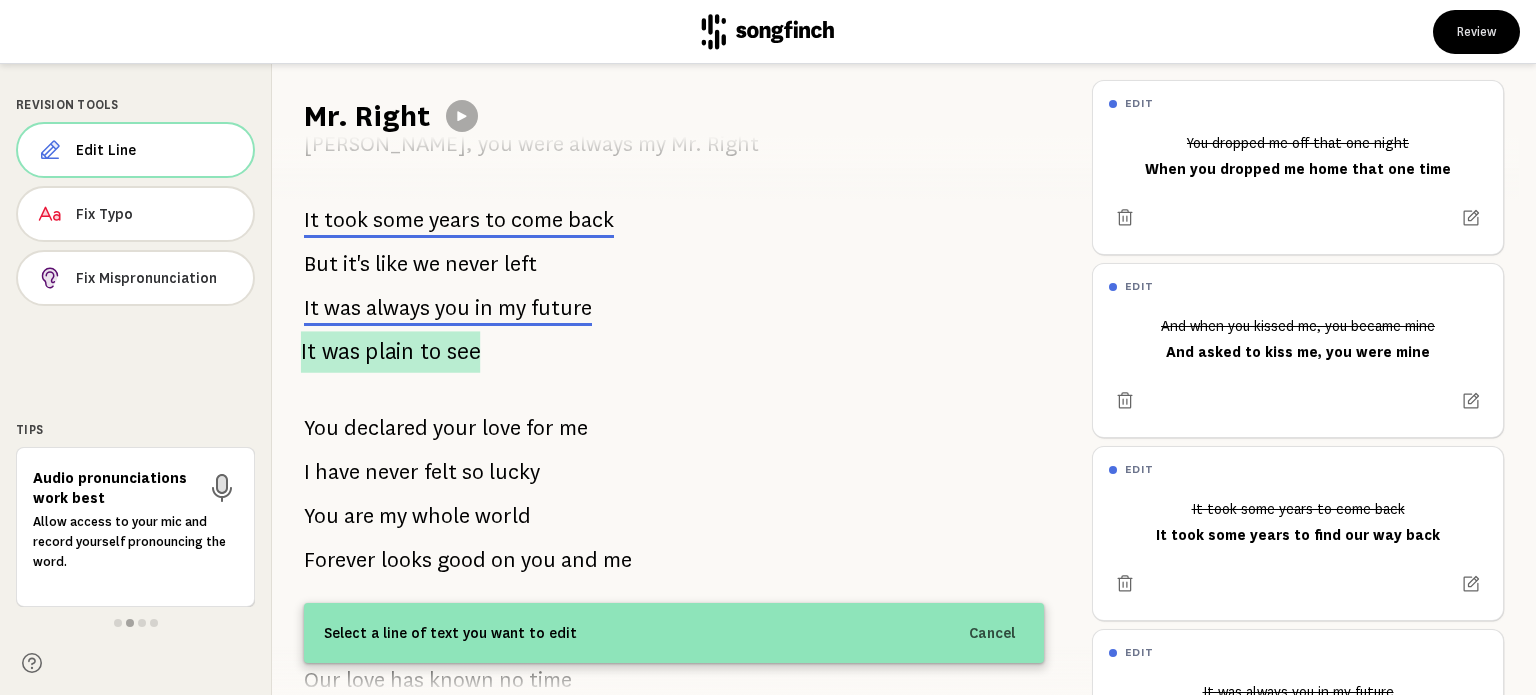 click on "was" at bounding box center (341, 352) 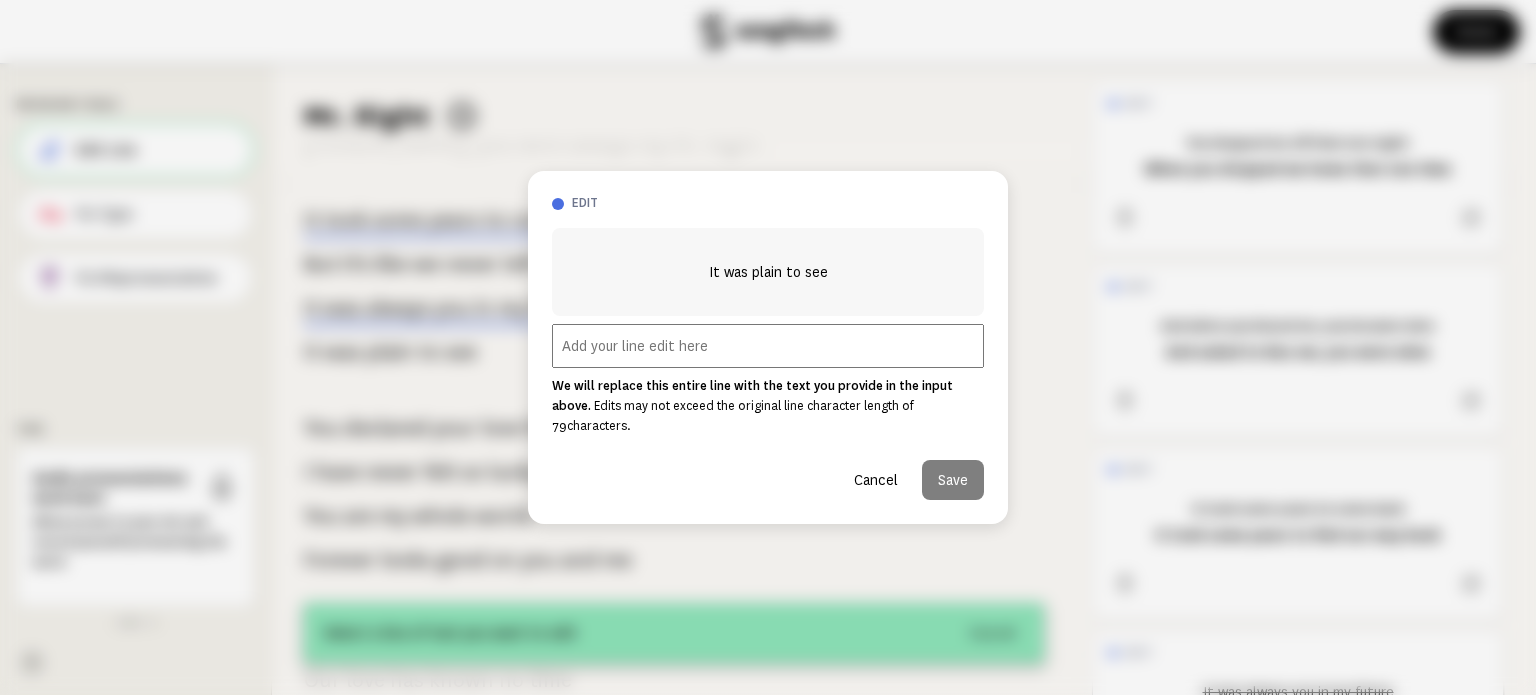 click at bounding box center (768, 346) 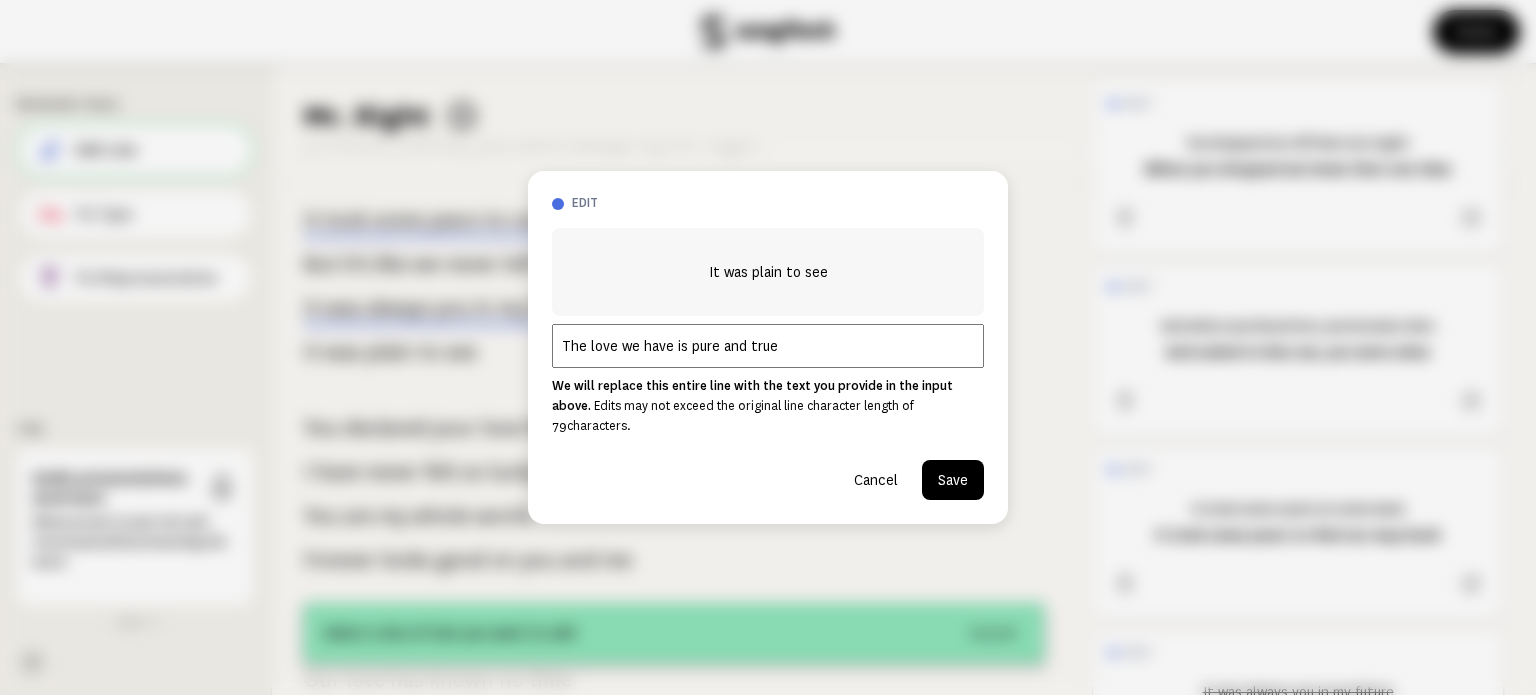 drag, startPoint x: 796, startPoint y: 350, endPoint x: 499, endPoint y: 336, distance: 297.32977 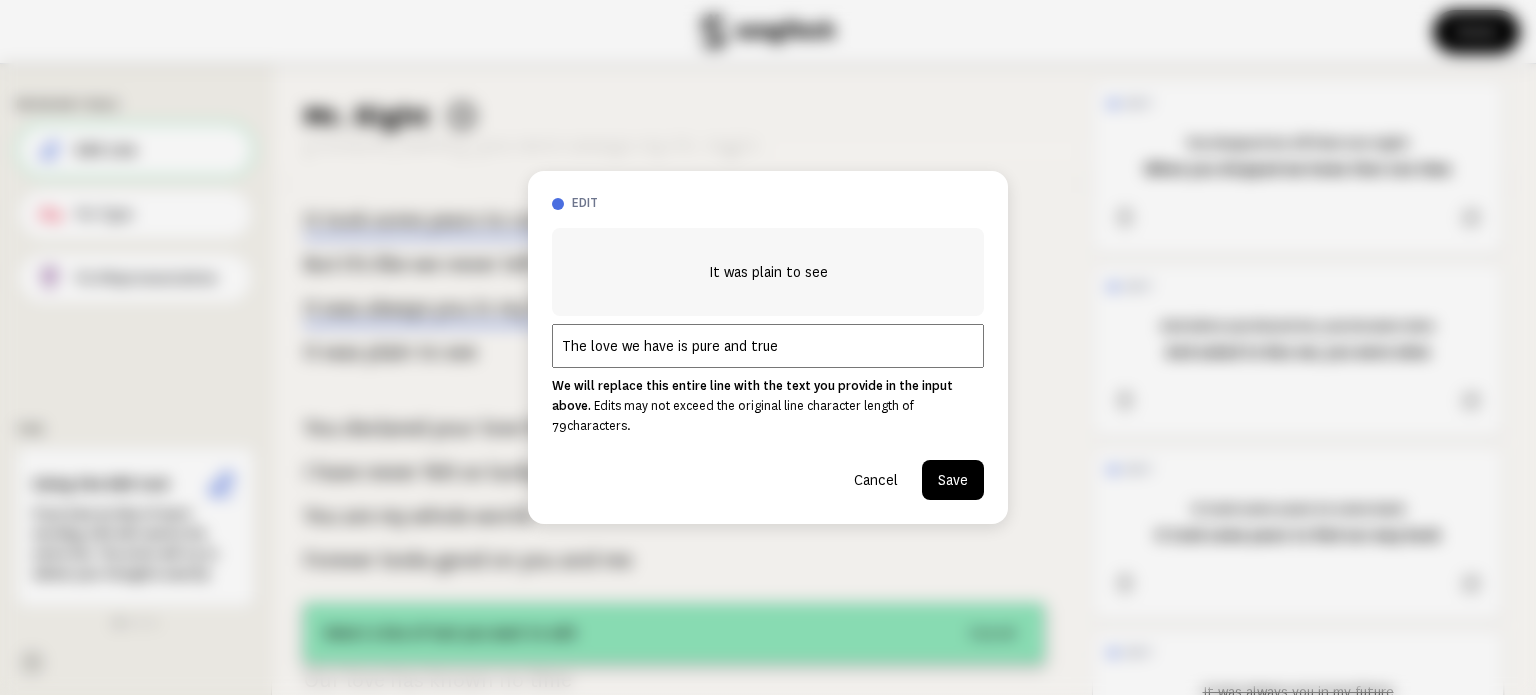 type on "The love we have is pure and true" 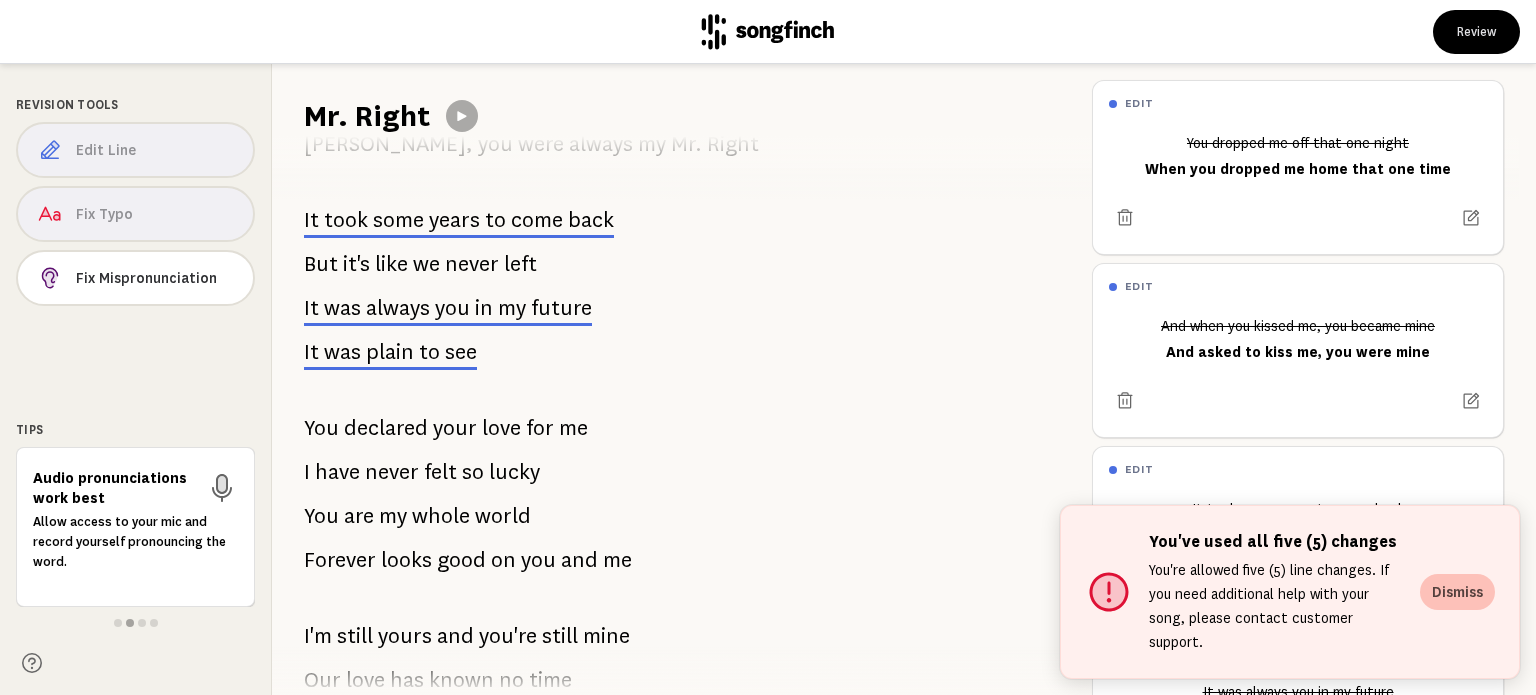 click on "Dismiss" at bounding box center [1457, 592] 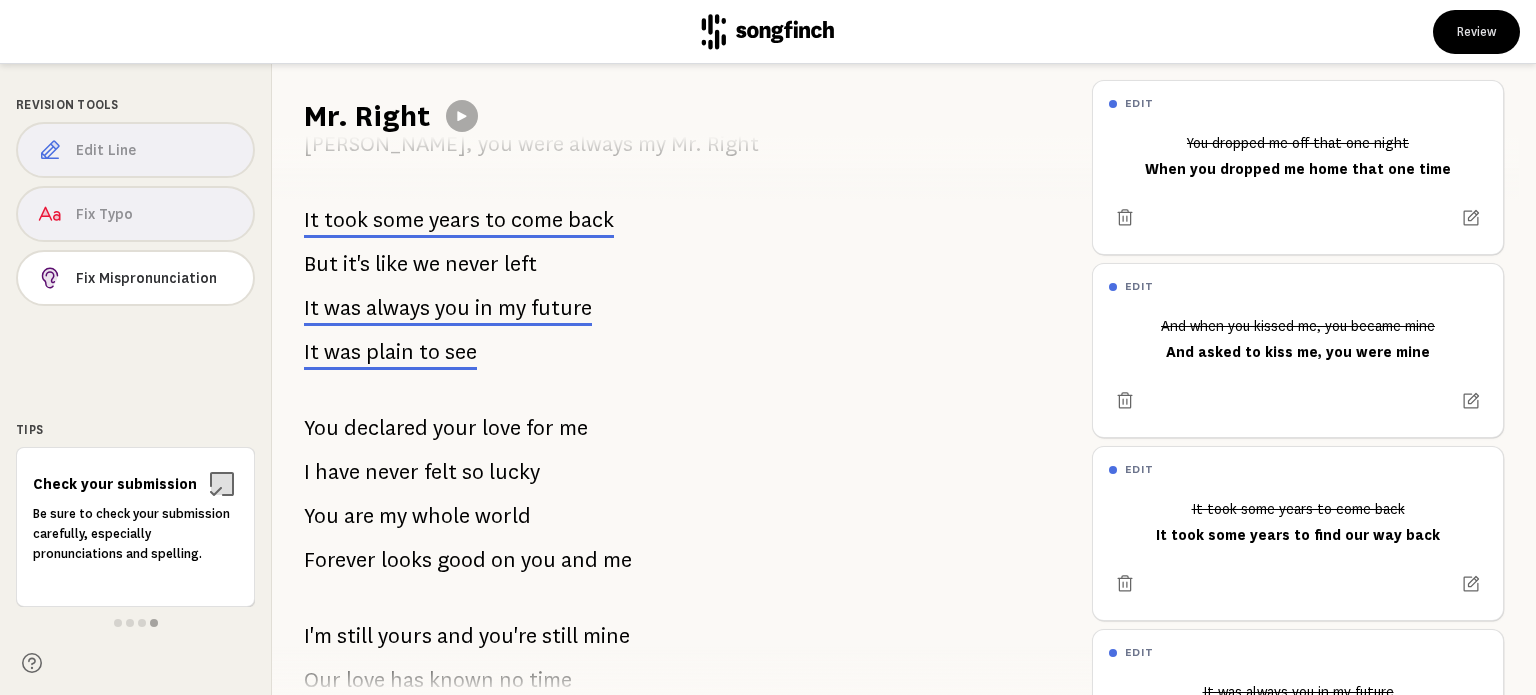 click on "We   were   young   when   we   first   met   You   were   my   instructor,   I   was   your   cadet   You   dropped   me   off   that   one   night   And   when   you   kissed   me,   you   became   mine   For   a   few   years   we   loved   behind   closed   doors   Our   fate   was   sealed,   I   was   yours   Until   one   day   it   all   disappeared   But   now   after   all   these   years   I'm   still   yours   and   you're   still   mine   Our   love   has   known   no   time   Our   feelings   have   only   intensified   It   was   always   meant   to   be   you   by   my   side   Every   second   you're   on   my   mind   Just   thinking   about   you   I   get   butterflies   Our   love   is   unconditional   and   we   knew   it   all   this   time   [PERSON_NAME],   you   were   always   my   Mr.   Right   It   took   some   years   to   come   back   But   it's   like   we   never   left   It   was   always   you   in   my   future   It   was   plain   to   see   You   declared   your   love   for" at bounding box center (674, 415) 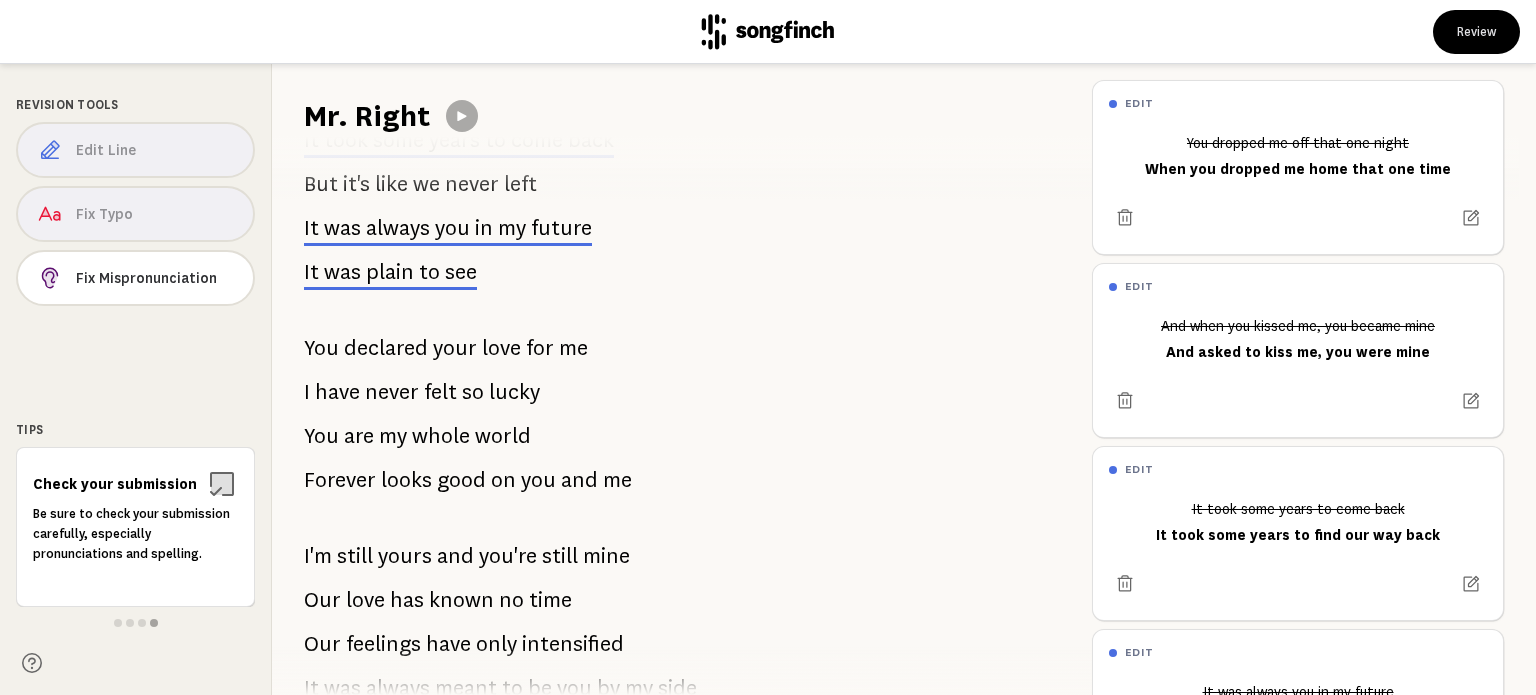 scroll, scrollTop: 920, scrollLeft: 0, axis: vertical 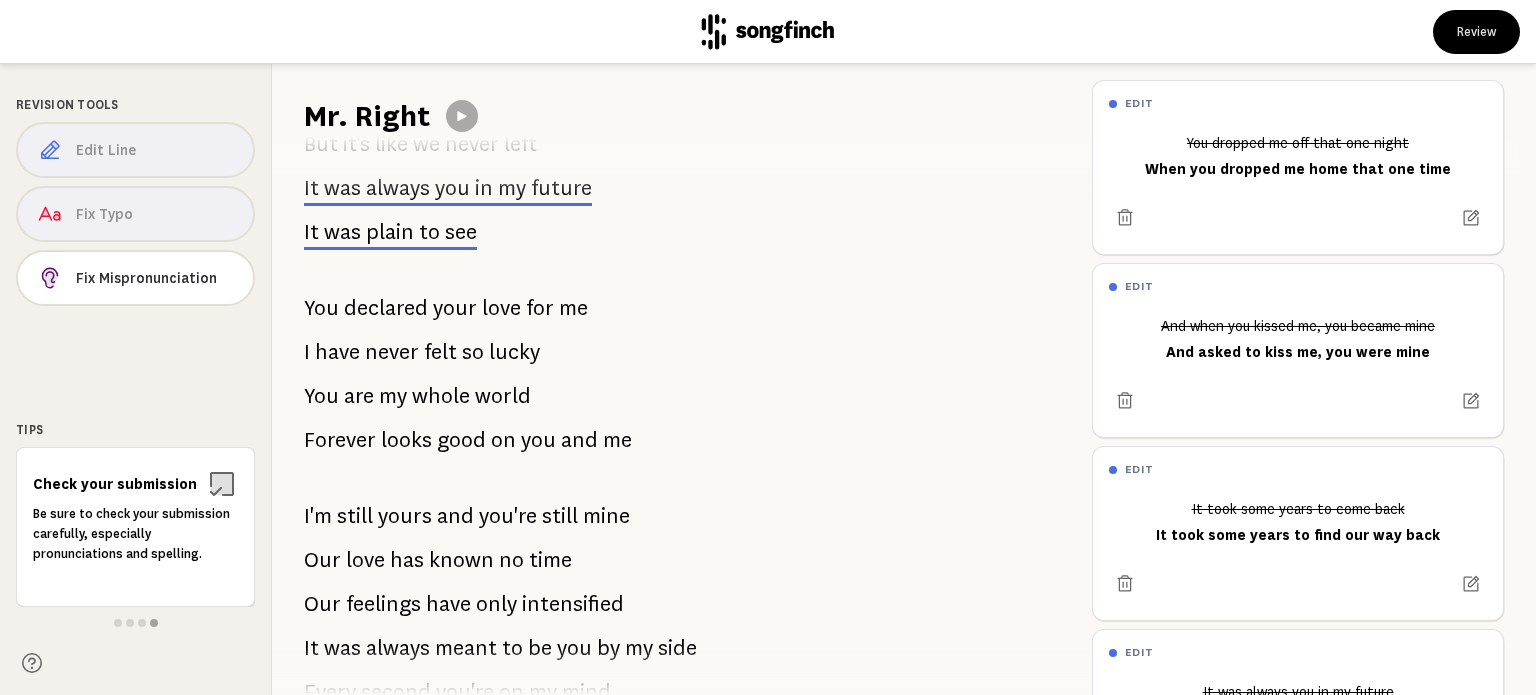 click on "We   were   young   when   we   first   met   You   were   my   instructor,   I   was   your   cadet   You   dropped   me   off   that   one   night   And   when   you   kissed   me,   you   became   mine   For   a   few   years   we   loved   behind   closed   doors   Our   fate   was   sealed,   I   was   yours   Until   one   day   it   all   disappeared   But   now   after   all   these   years   I'm   still   yours   and   you're   still   mine   Our   love   has   known   no   time   Our   feelings   have   only   intensified   It   was   always   meant   to   be   you   by   my   side   Every   second   you're   on   my   mind   Just   thinking   about   you   I   get   butterflies   Our   love   is   unconditional   and   we   knew   it   all   this   time   [PERSON_NAME],   you   were   always   my   Mr.   Right   It   took   some   years   to   come   back   But   it's   like   we   never   left   It   was   always   you   in   my   future   It   was   plain   to   see   You   declared   your   love   for" at bounding box center [674, 415] 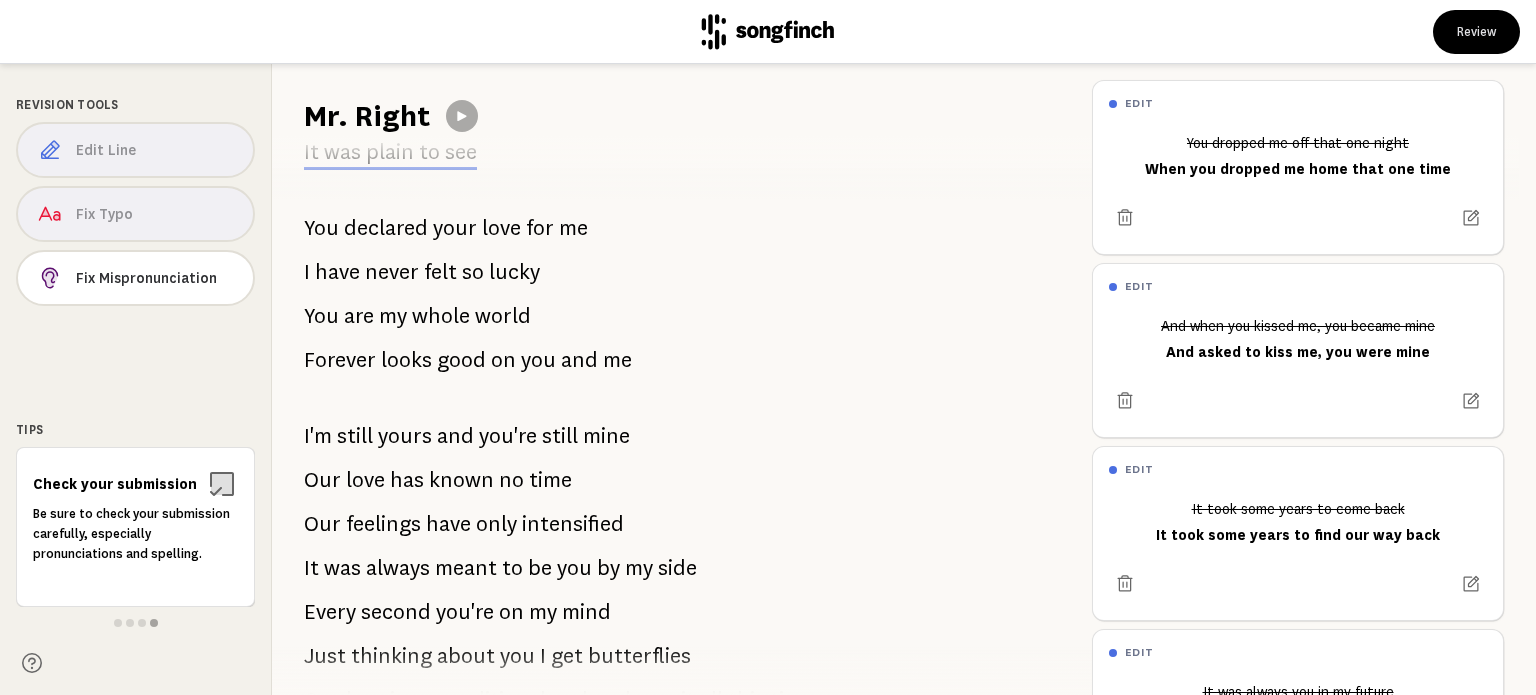 scroll, scrollTop: 1040, scrollLeft: 0, axis: vertical 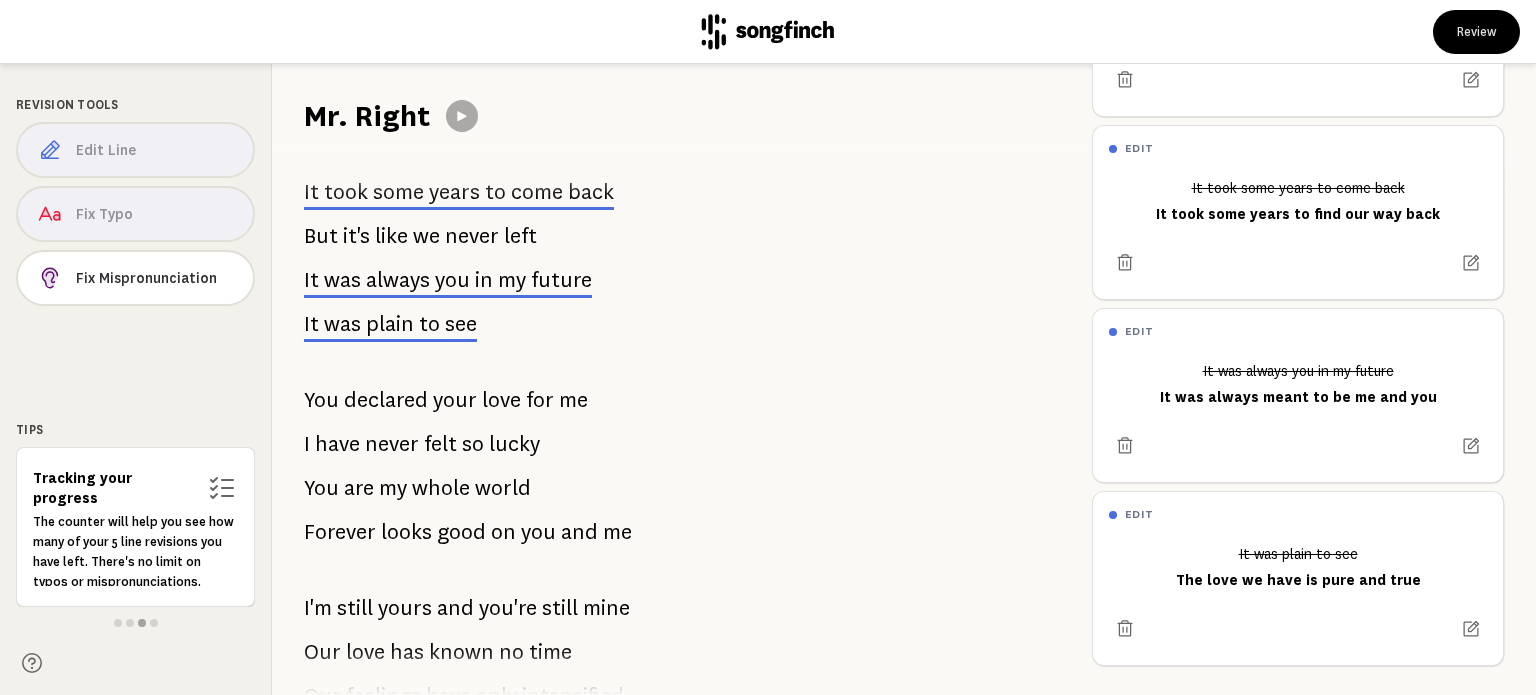 click on "We   were   young   when   we   first   met   You   were   my   instructor,   I   was   your   cadet   You   dropped   me   off   that   one   night   And   when   you   kissed   me,   you   became   mine   For   a   few   years   we   loved   behind   closed   doors   Our   fate   was   sealed,   I   was   yours   Until   one   day   it   all   disappeared   But   now   after   all   these   years   I'm   still   yours   and   you're   still   mine   Our   love   has   known   no   time   Our   feelings   have   only   intensified   It   was   always   meant   to   be   you   by   my   side   Every   second   you're   on   my   mind   Just   thinking   about   you   I   get   butterflies   Our   love   is   unconditional   and   we   knew   it   all   this   time   [PERSON_NAME],   you   were   always   my   Mr.   Right   It   took   some   years   to   come   back   But   it's   like   we   never   left   It   was   always   you   in   my   future   It   was   plain   to   see   You   declared   your   love   for" at bounding box center (674, 415) 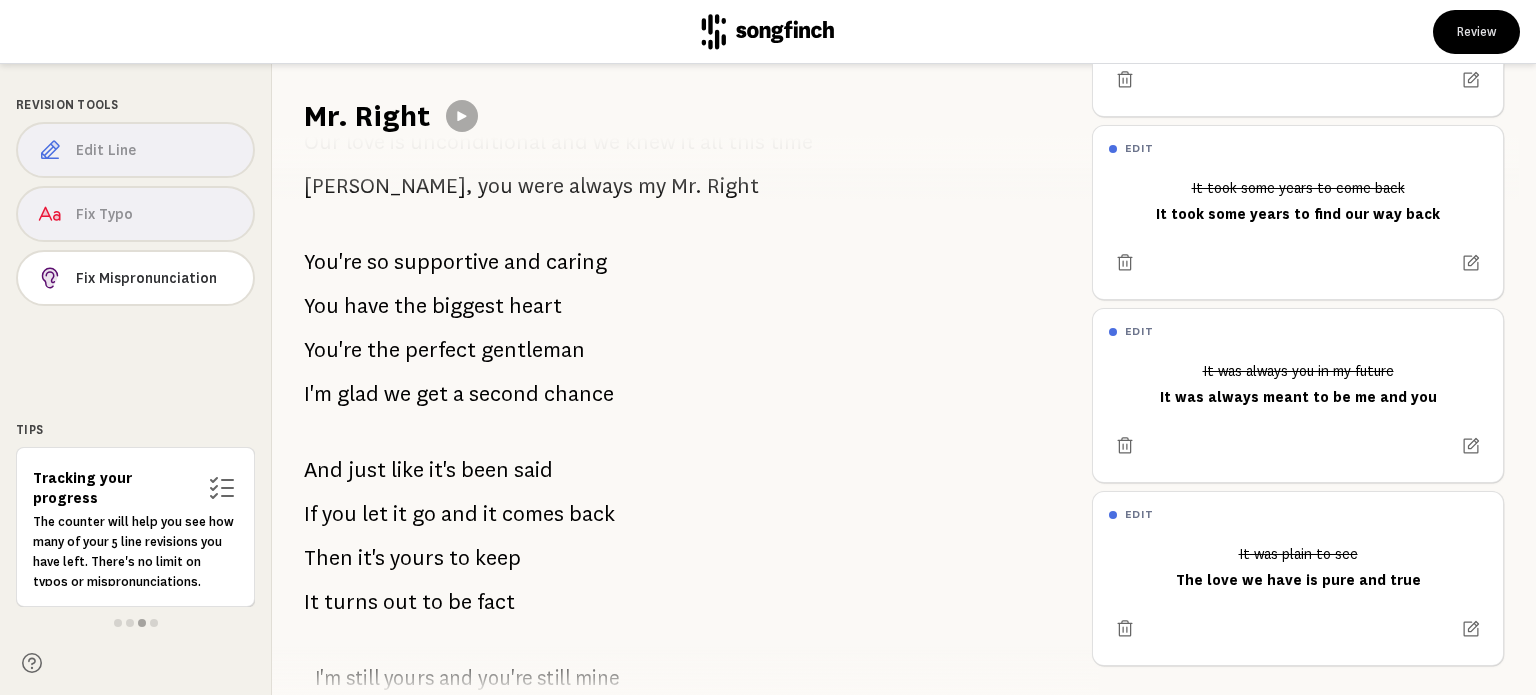 scroll, scrollTop: 1588, scrollLeft: 0, axis: vertical 